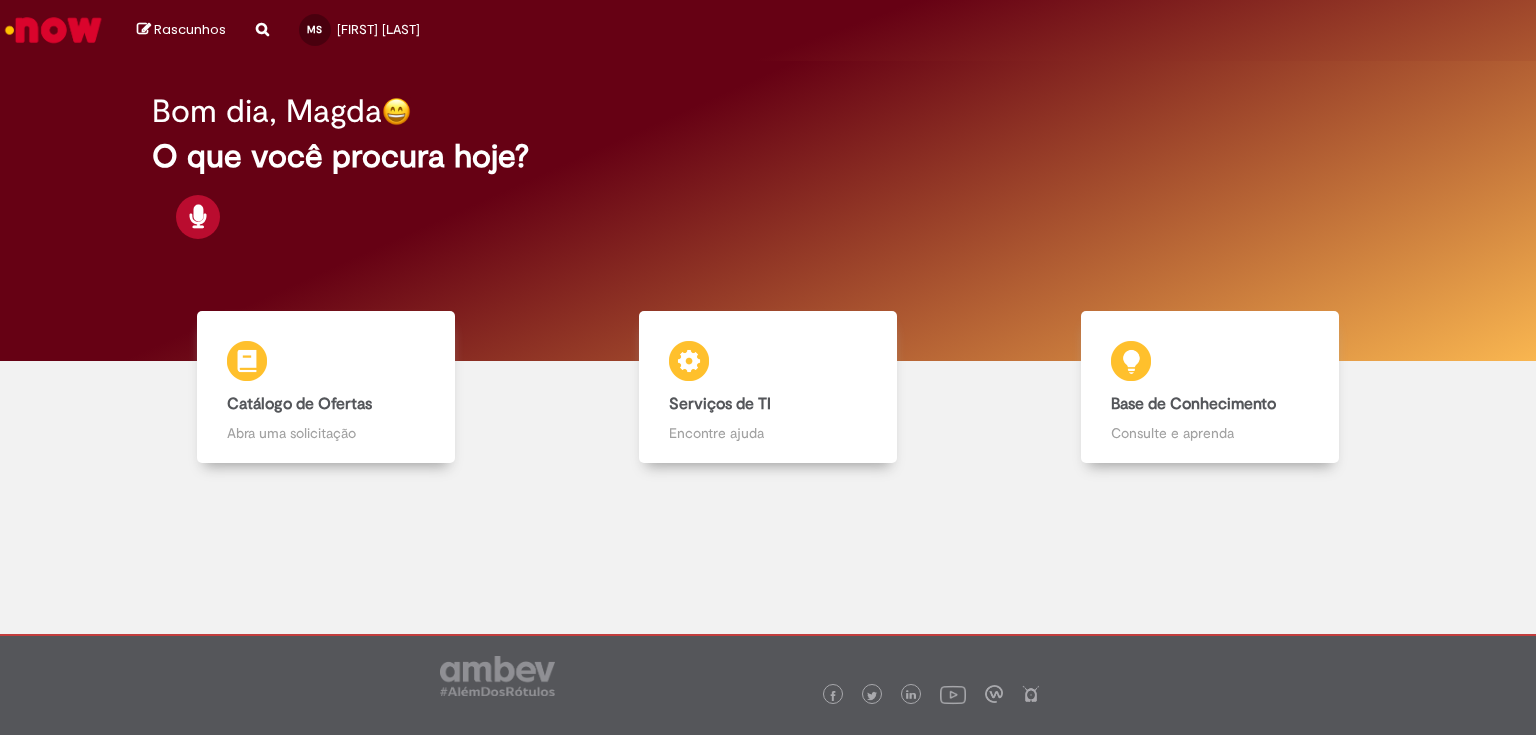 scroll, scrollTop: 0, scrollLeft: 0, axis: both 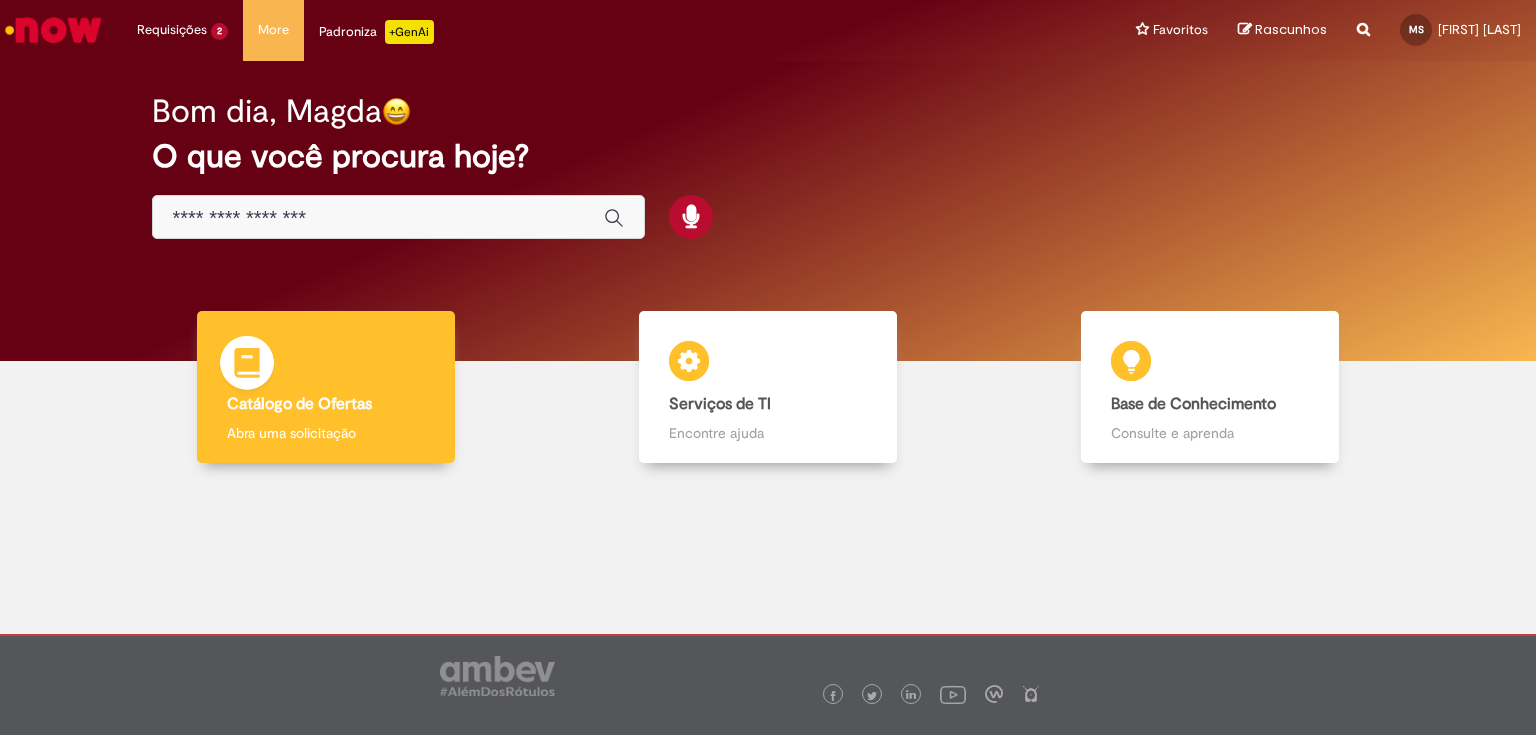 click on "Catálogo de Ofertas" at bounding box center [299, 404] 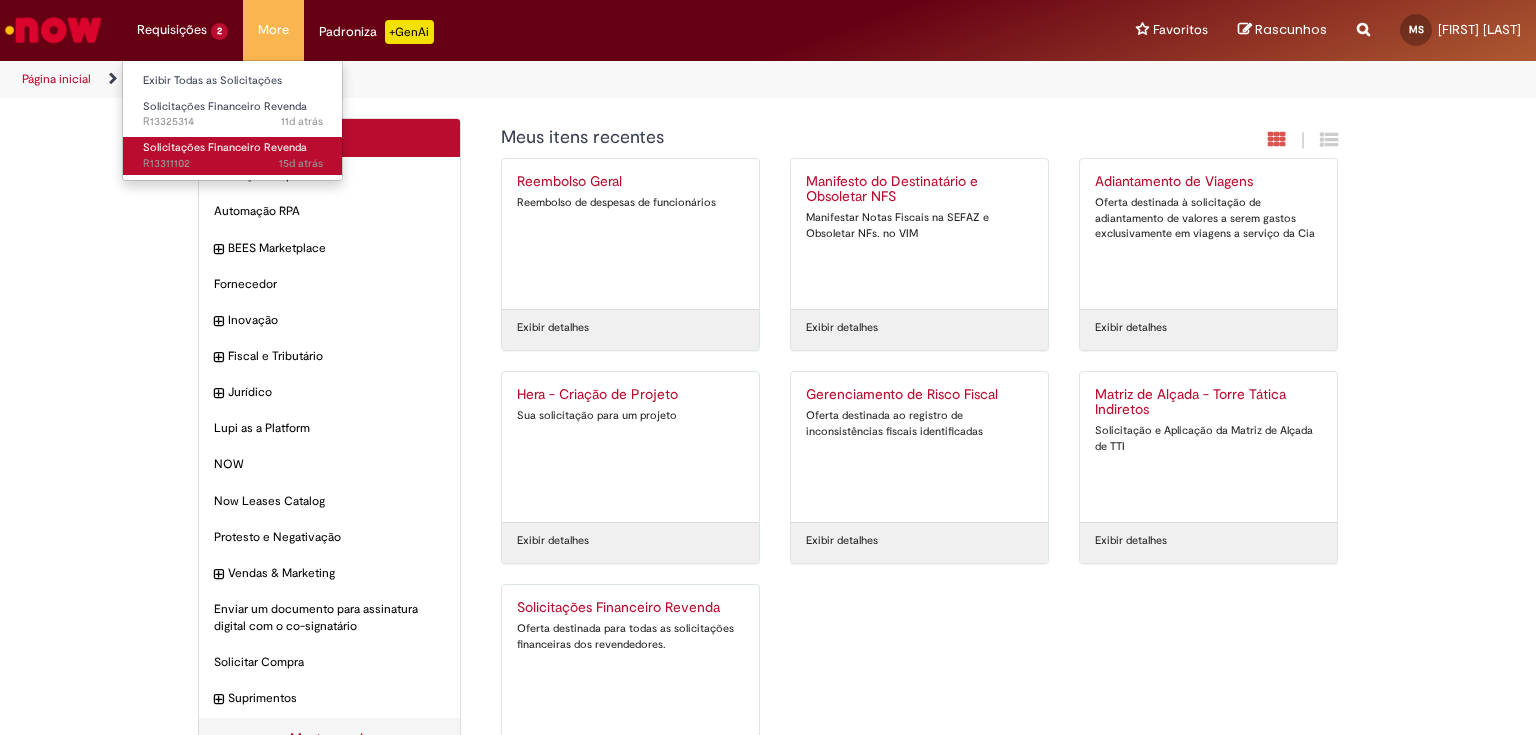 click on "Solicitações Financeiro Revenda" at bounding box center (225, 147) 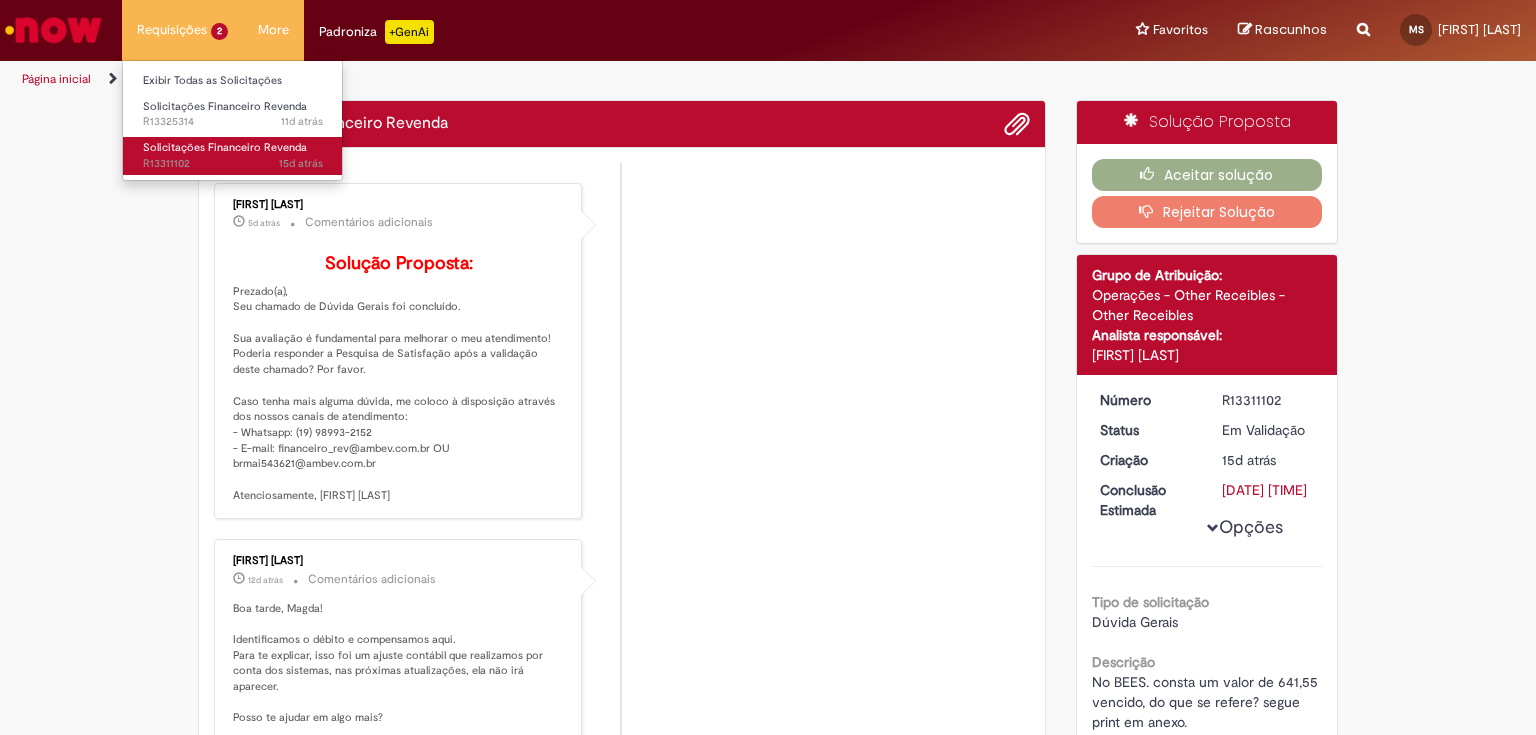click on "Solicitações Financeiro Revenda" at bounding box center [225, 147] 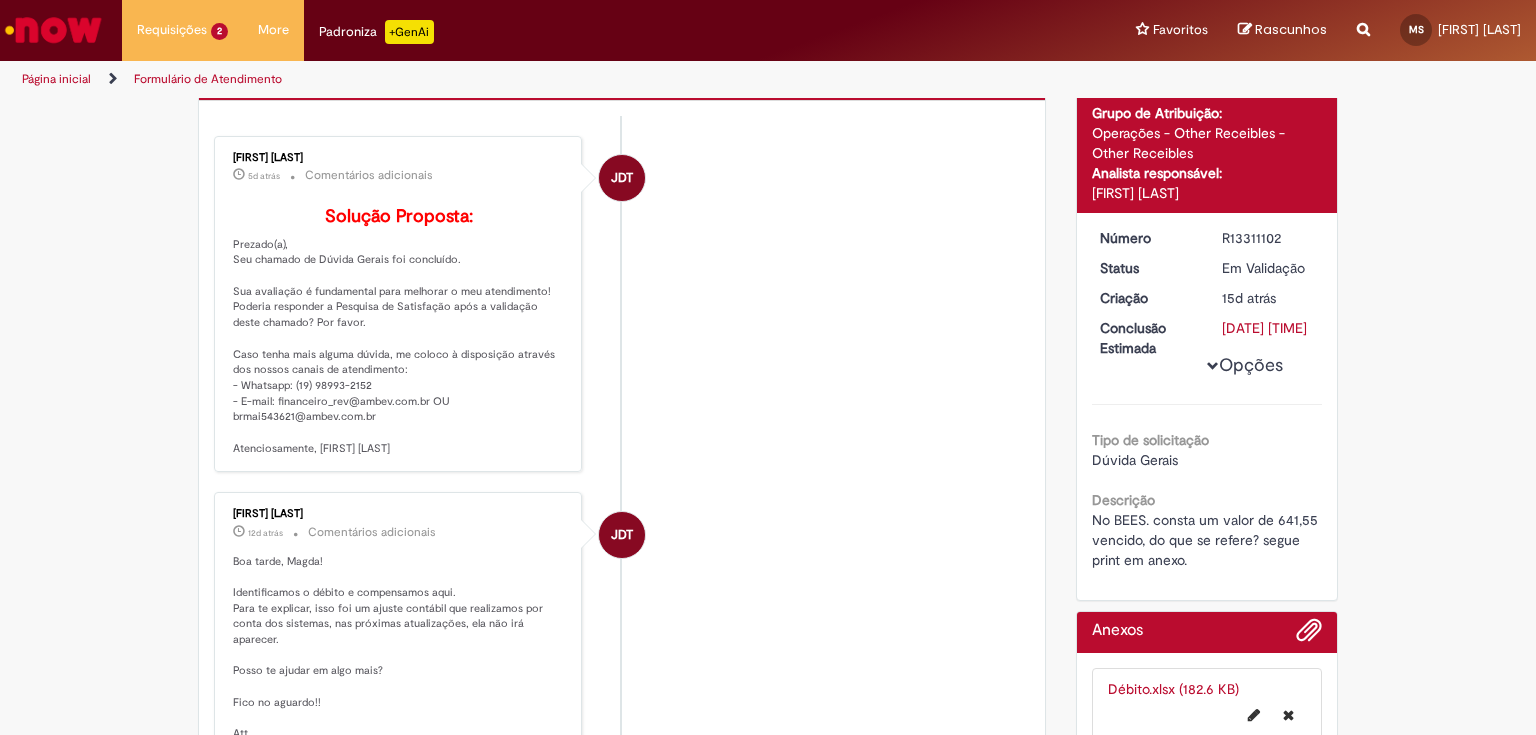 scroll, scrollTop: 0, scrollLeft: 0, axis: both 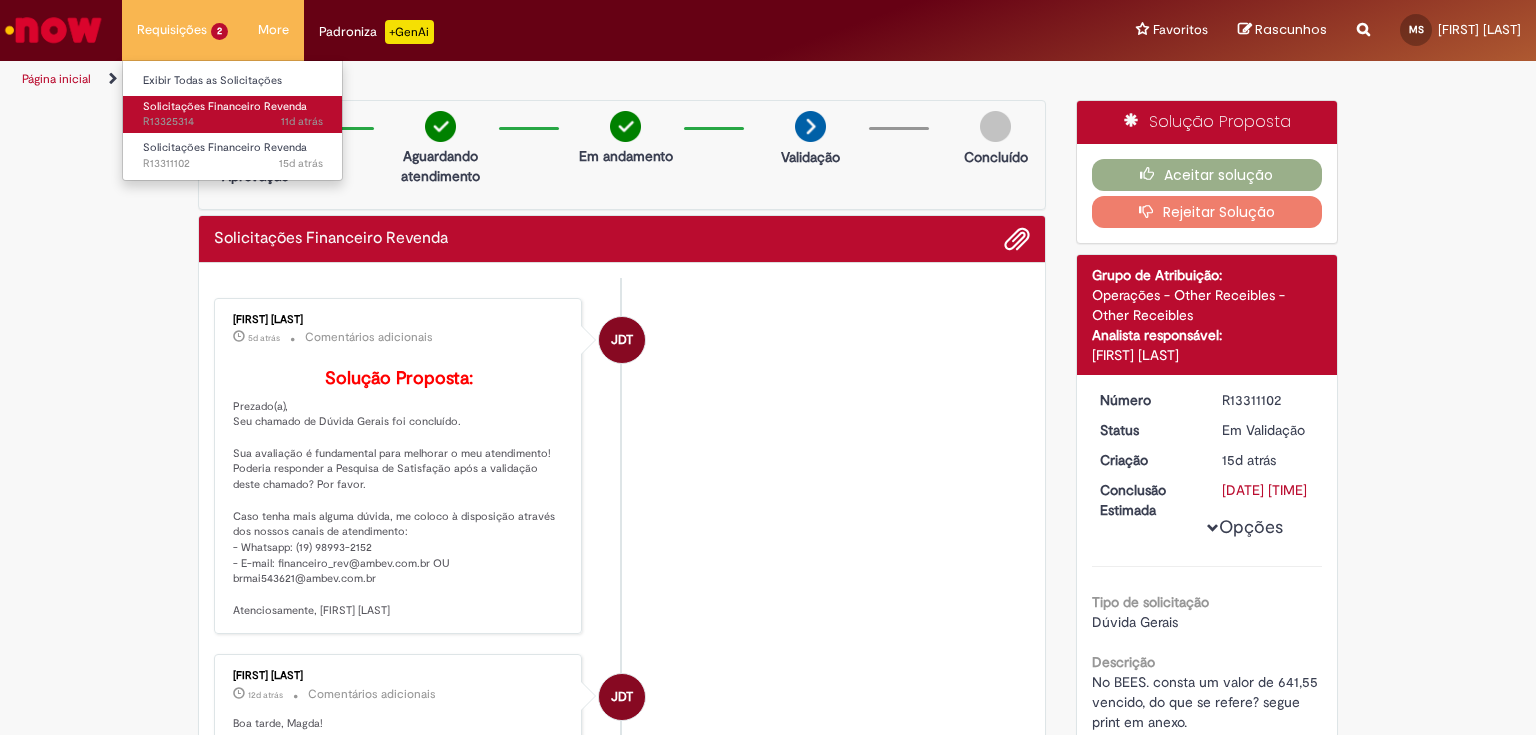 click on "11d atrás 11 dias atrás  R13325314" at bounding box center [233, 122] 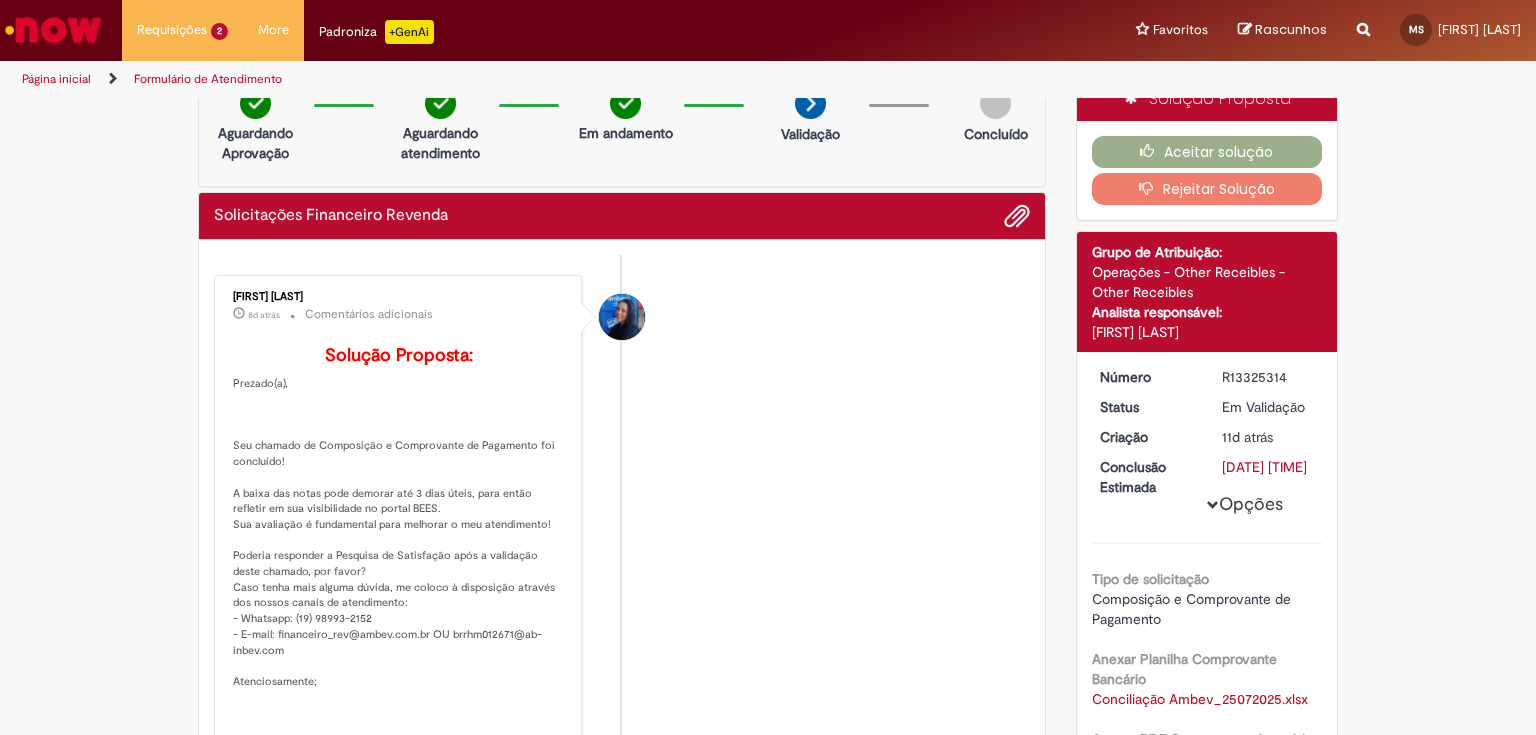 scroll, scrollTop: 0, scrollLeft: 0, axis: both 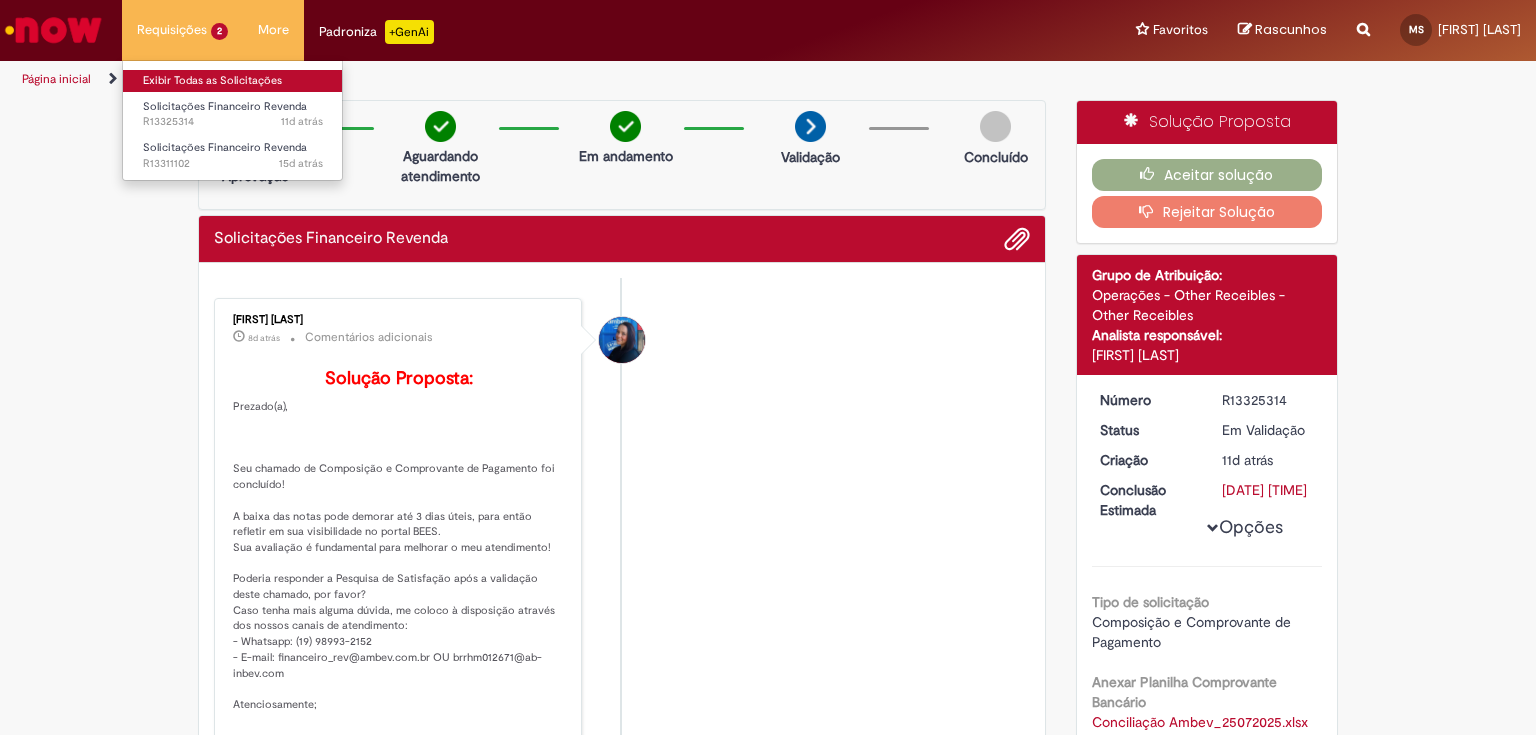click on "Exibir Todas as Solicitações" at bounding box center (233, 81) 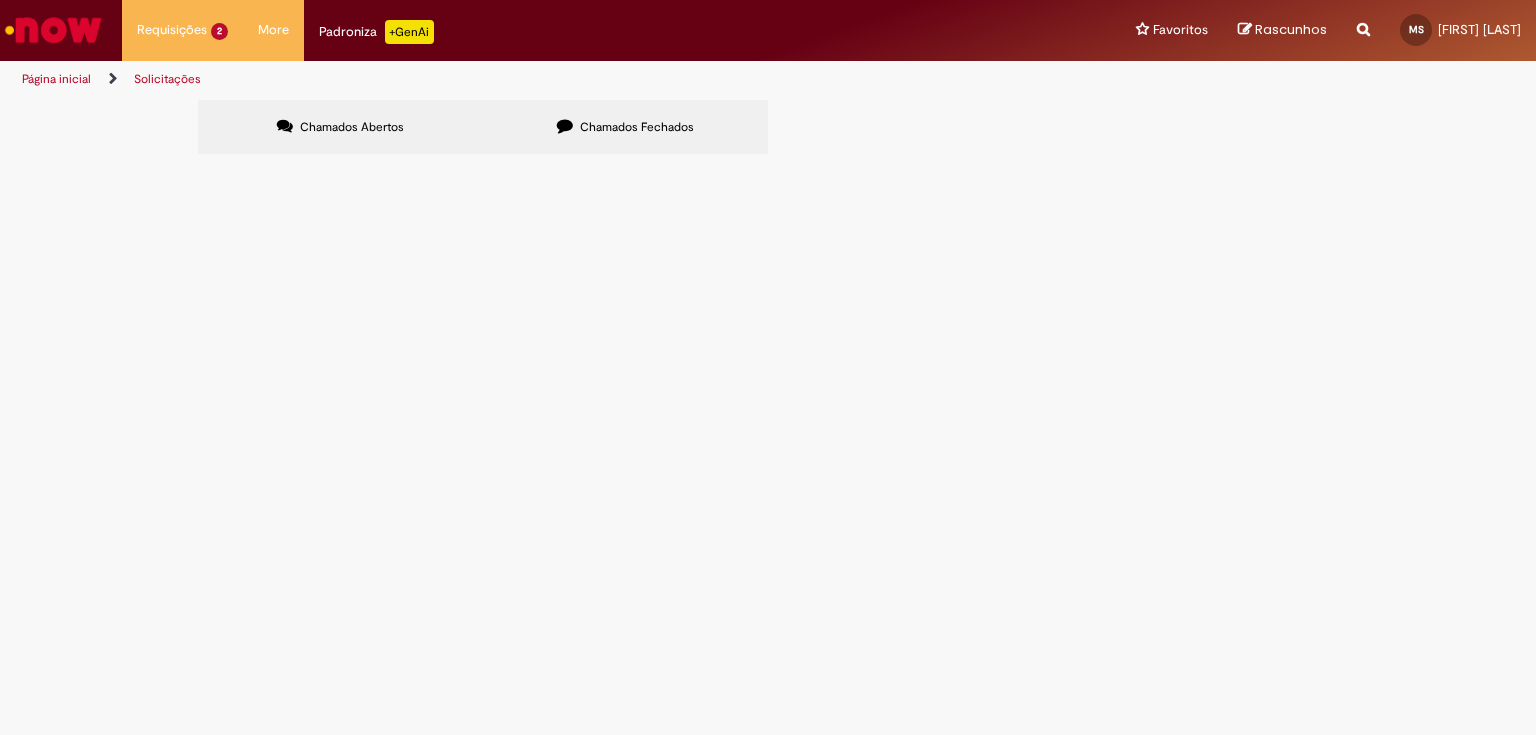 click on "Chamados Fechados" at bounding box center (637, 127) 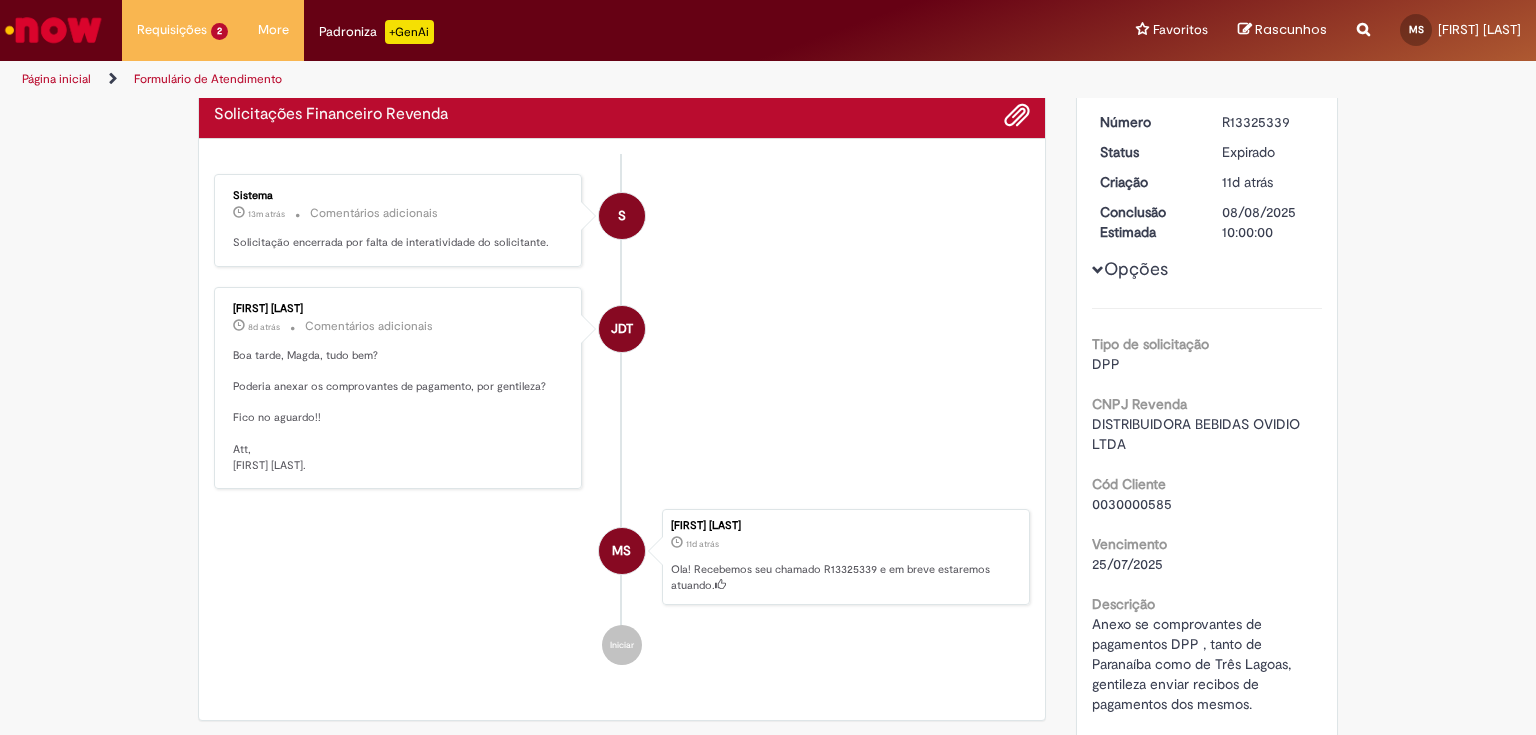 scroll, scrollTop: 160, scrollLeft: 0, axis: vertical 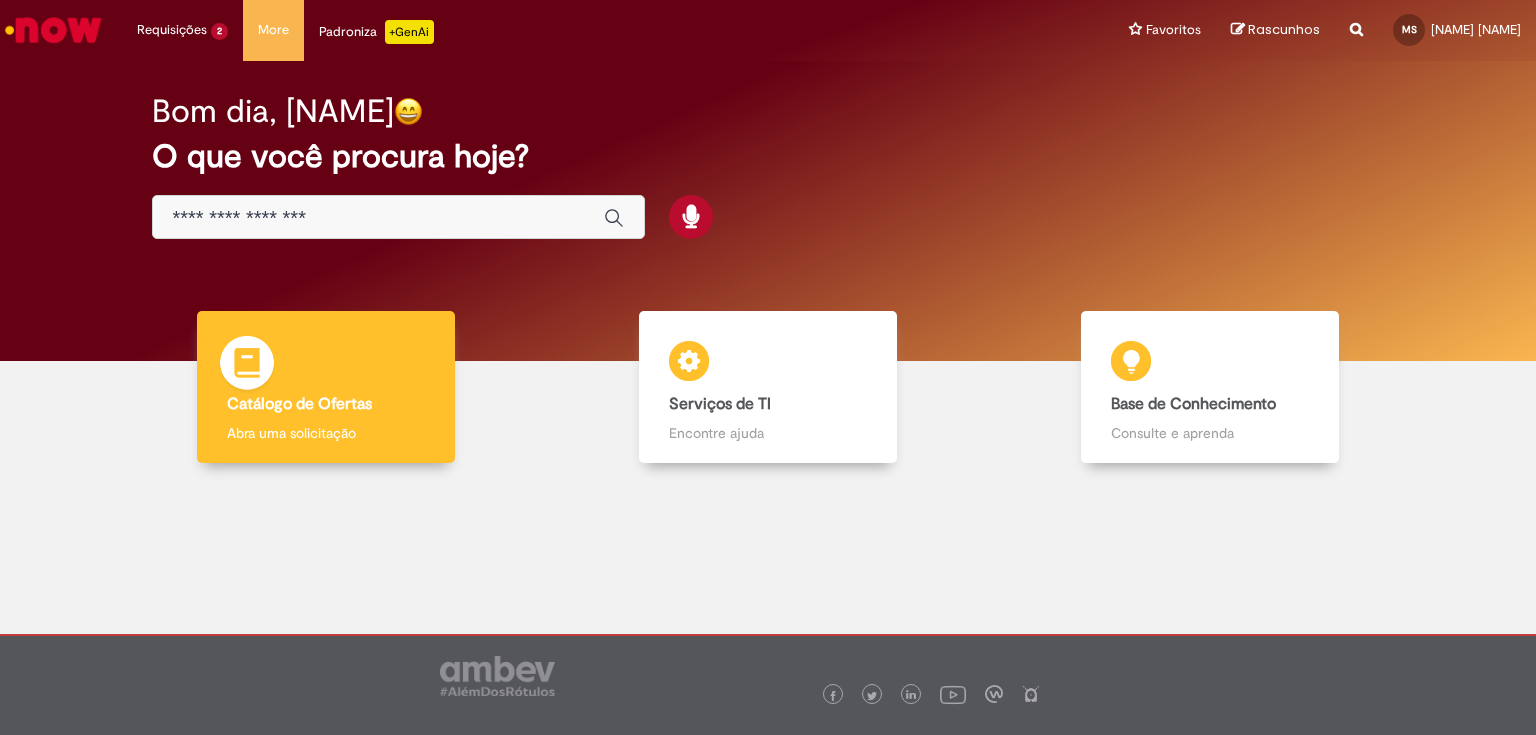 click on "Catálogo de Ofertas
Catálogo de Ofertas
Abra uma solicitação" at bounding box center [325, 387] 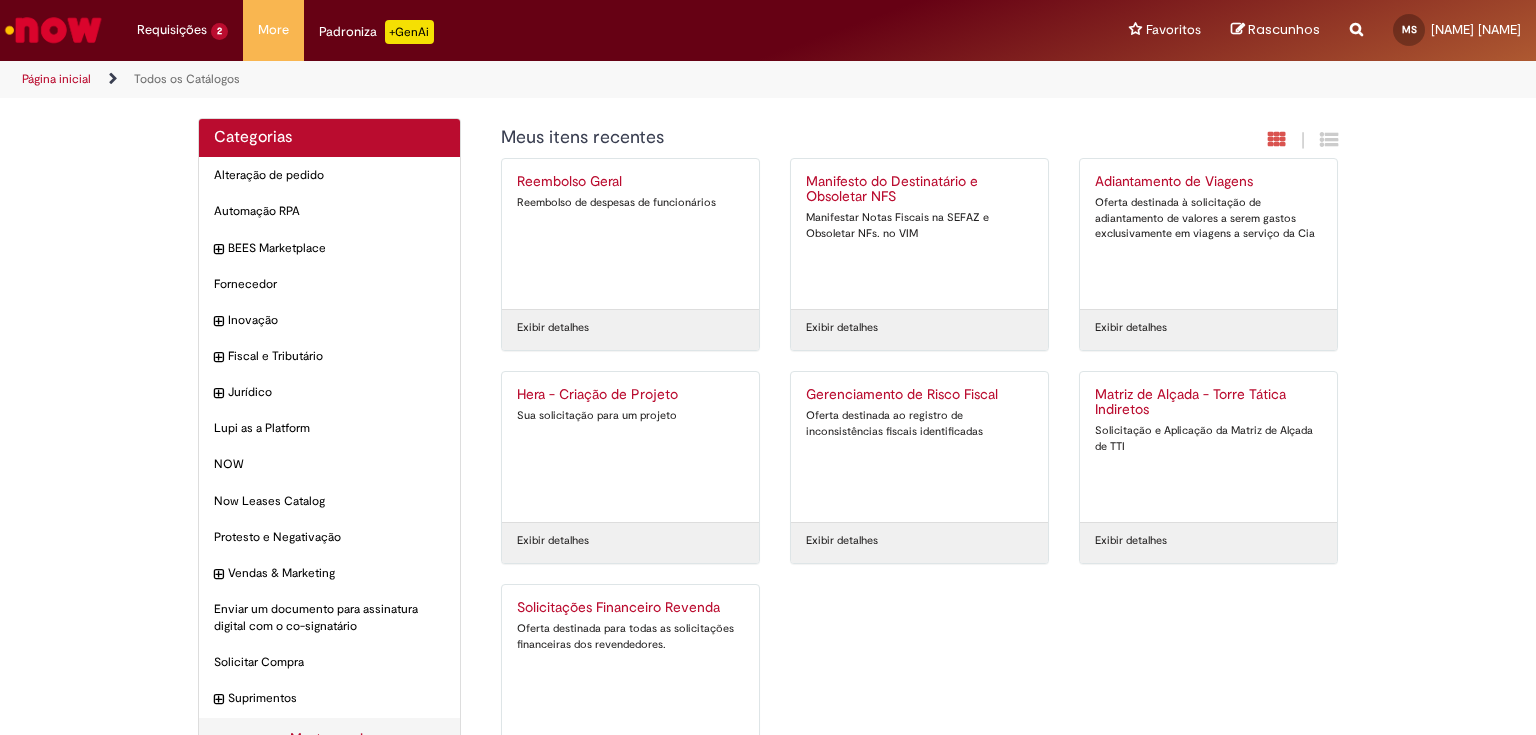 click on "Oferta destinada para todas as solicitações financeiras dos revendedores." at bounding box center (630, 636) 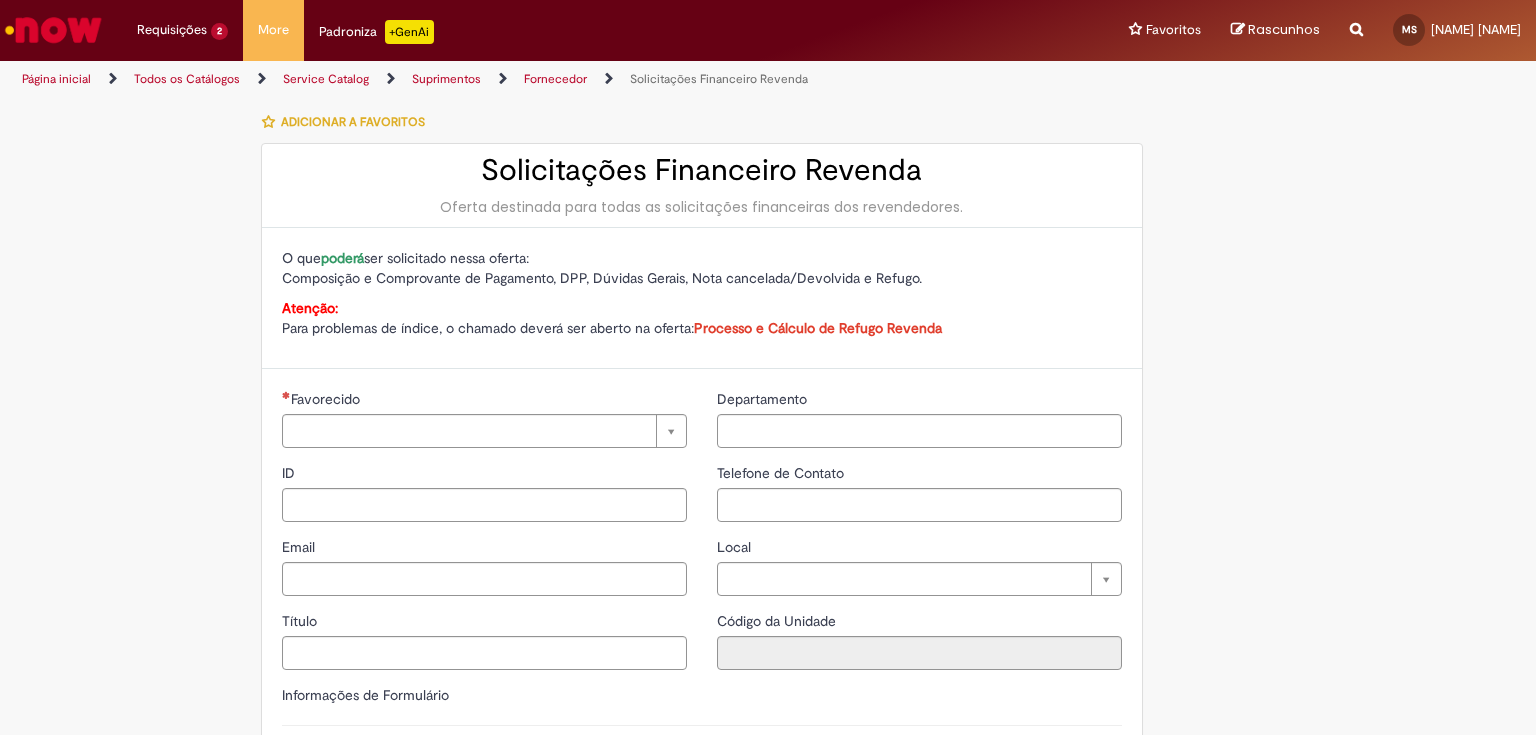 type on "**********" 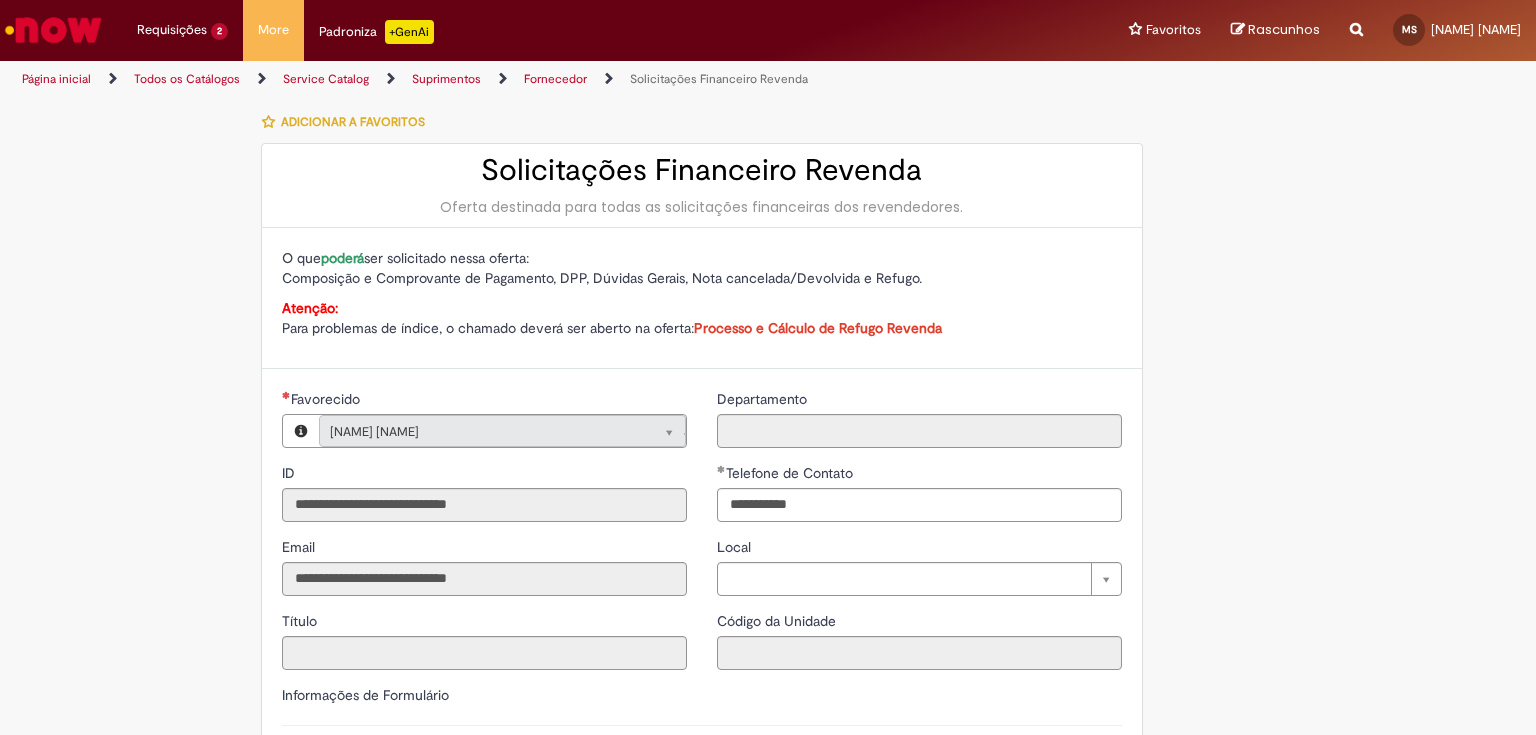type on "**********" 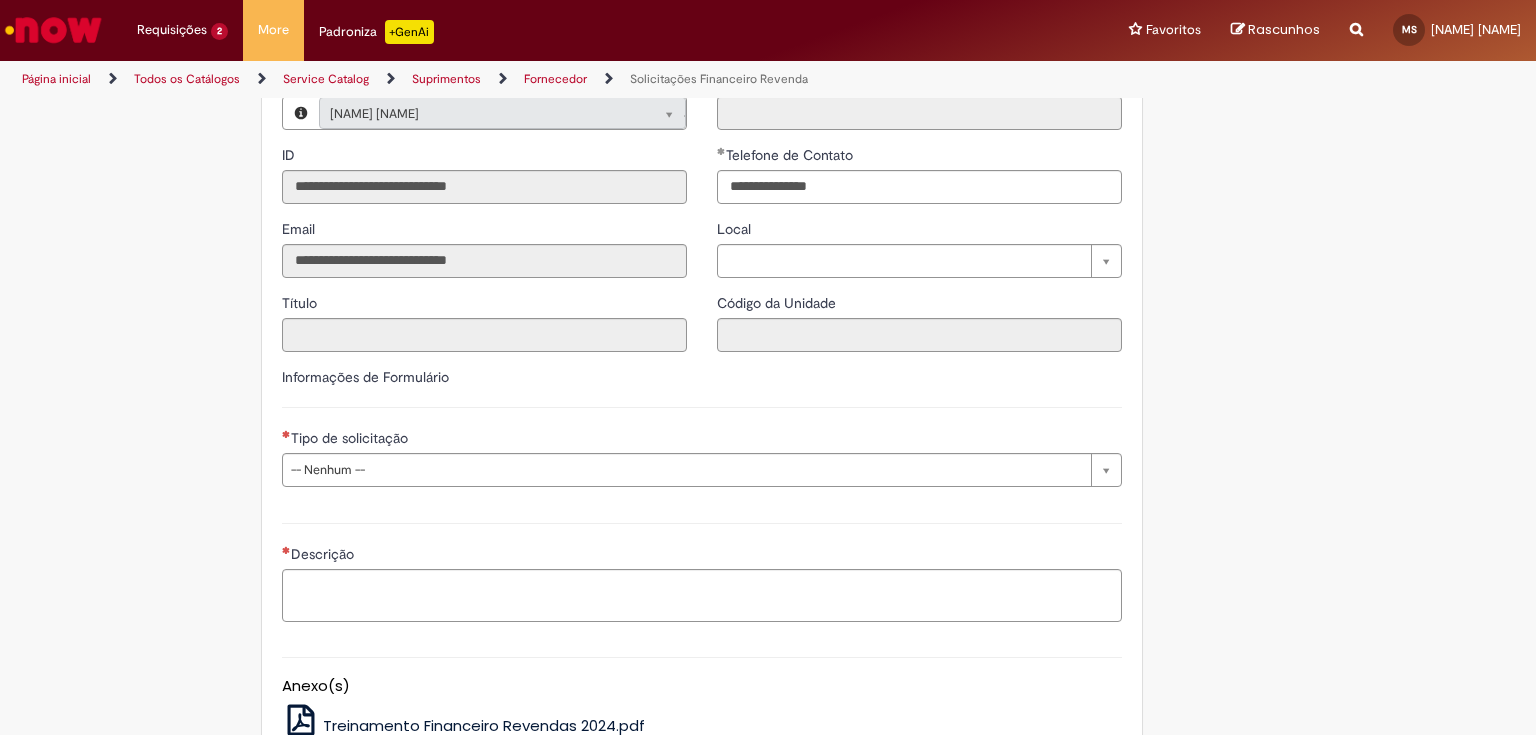 scroll, scrollTop: 320, scrollLeft: 0, axis: vertical 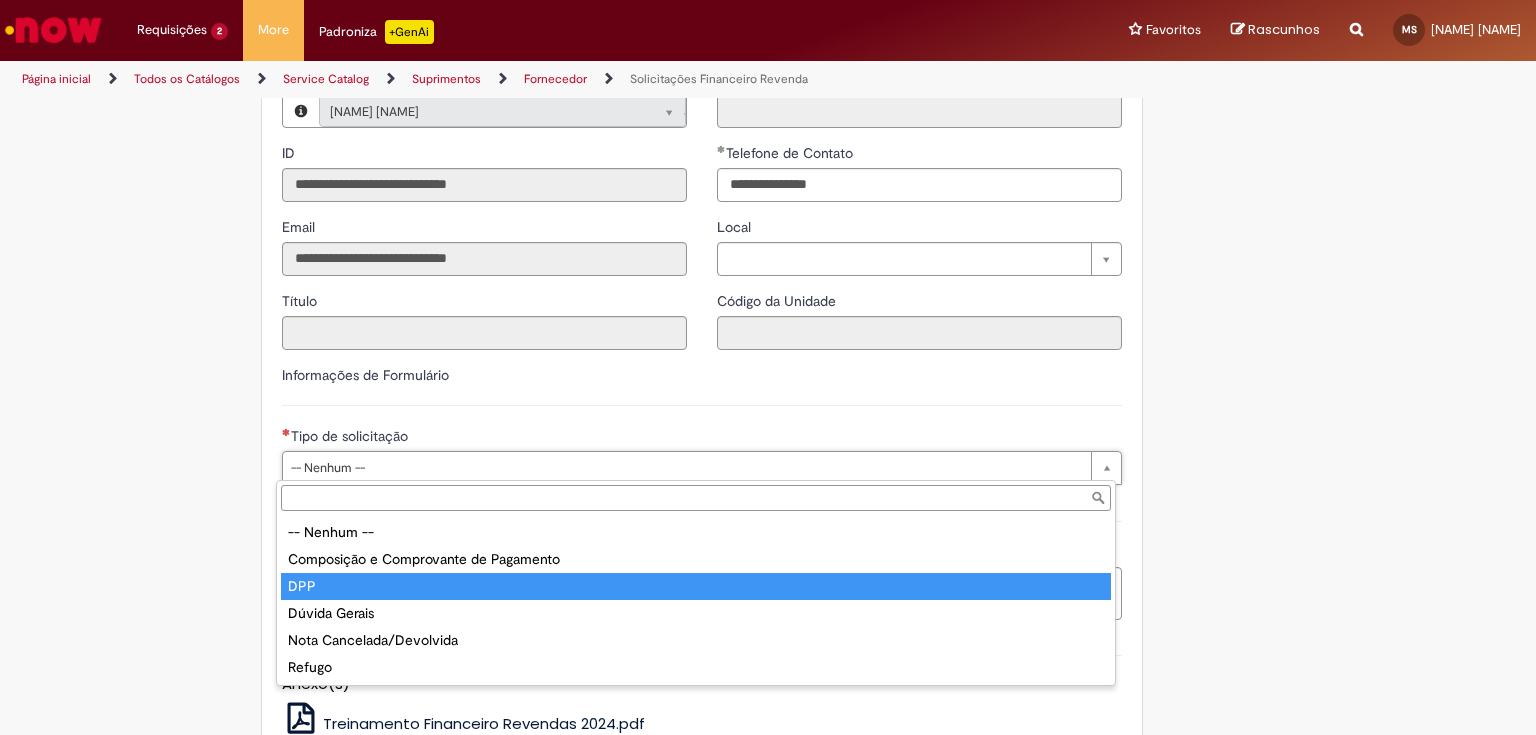 type on "***" 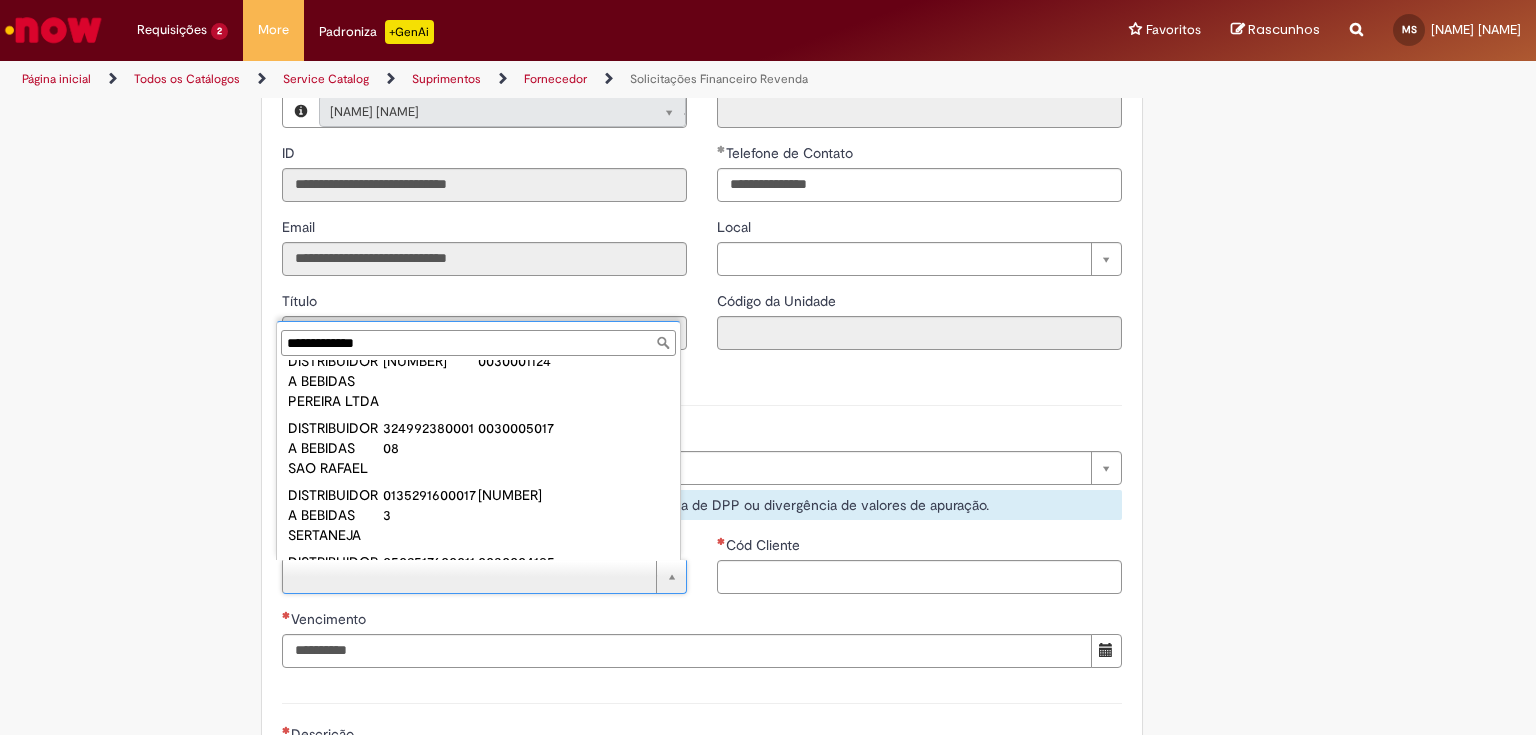 scroll, scrollTop: 1291, scrollLeft: 0, axis: vertical 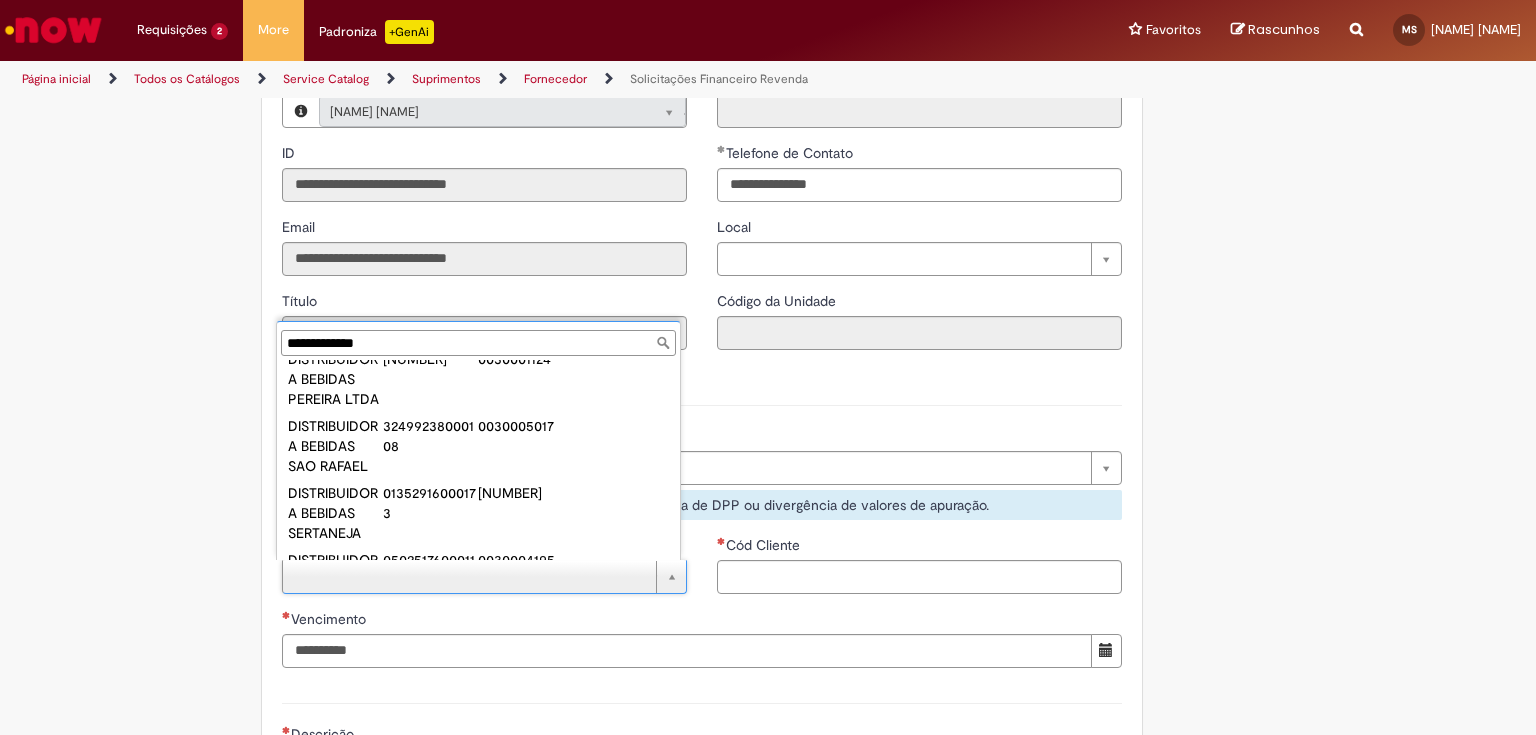 type on "**********" 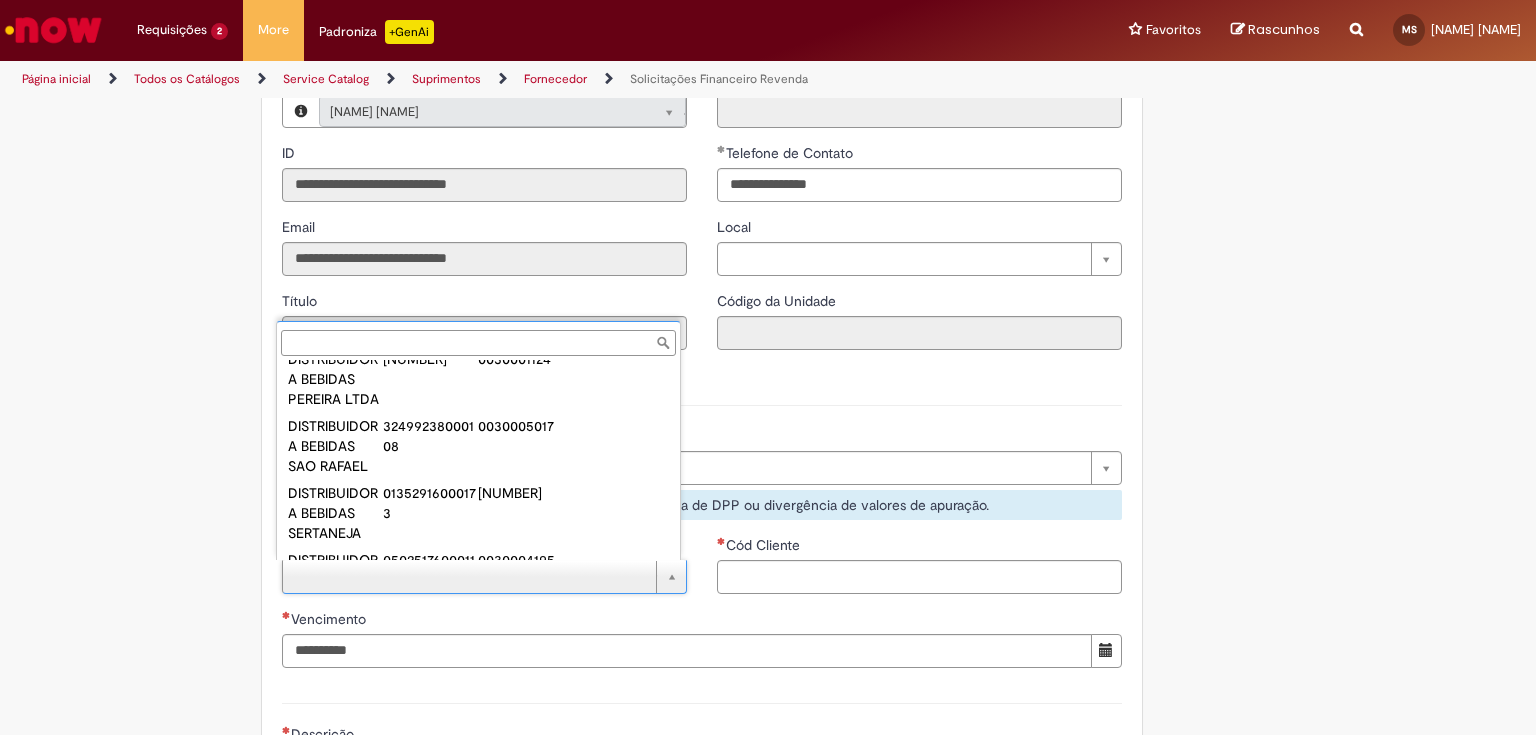 type on "**********" 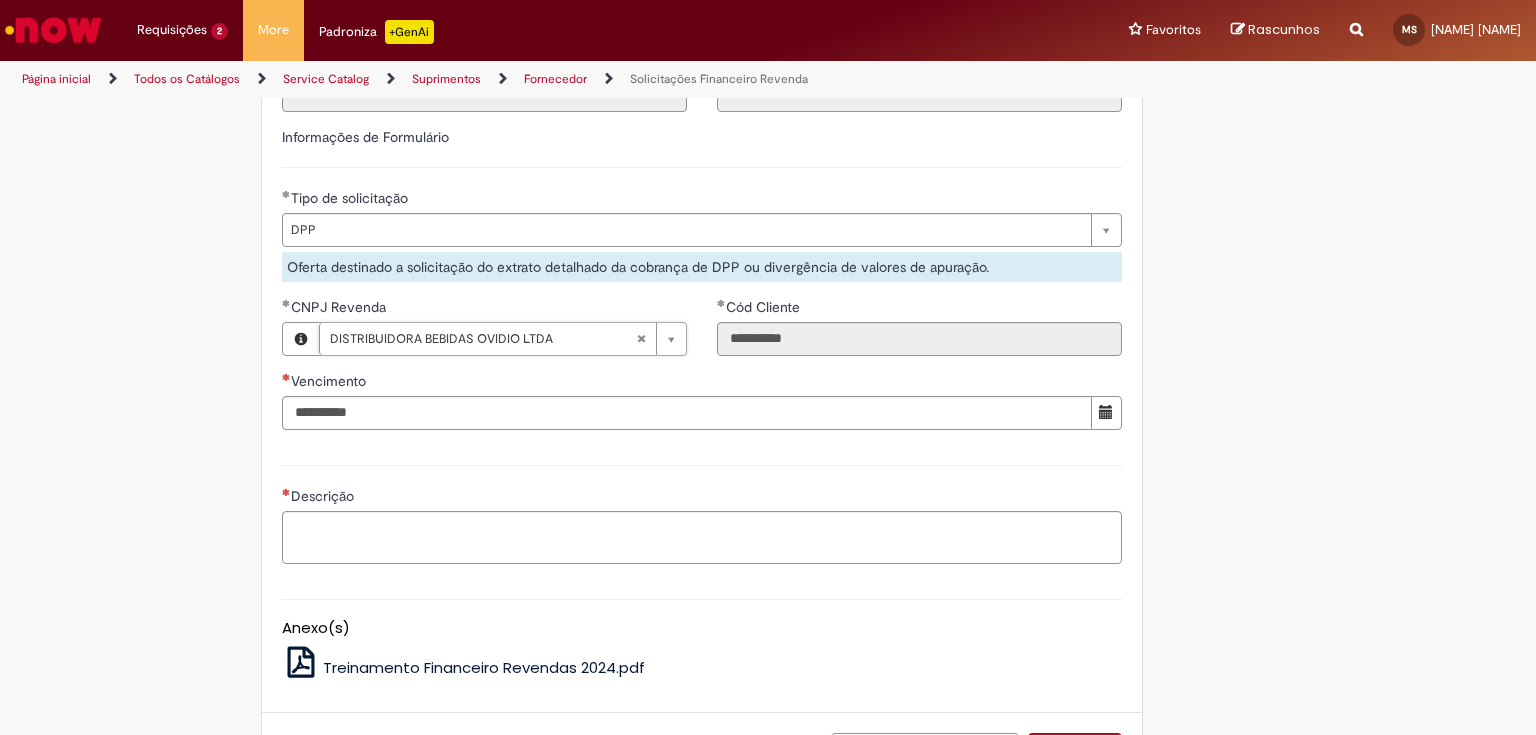 scroll, scrollTop: 560, scrollLeft: 0, axis: vertical 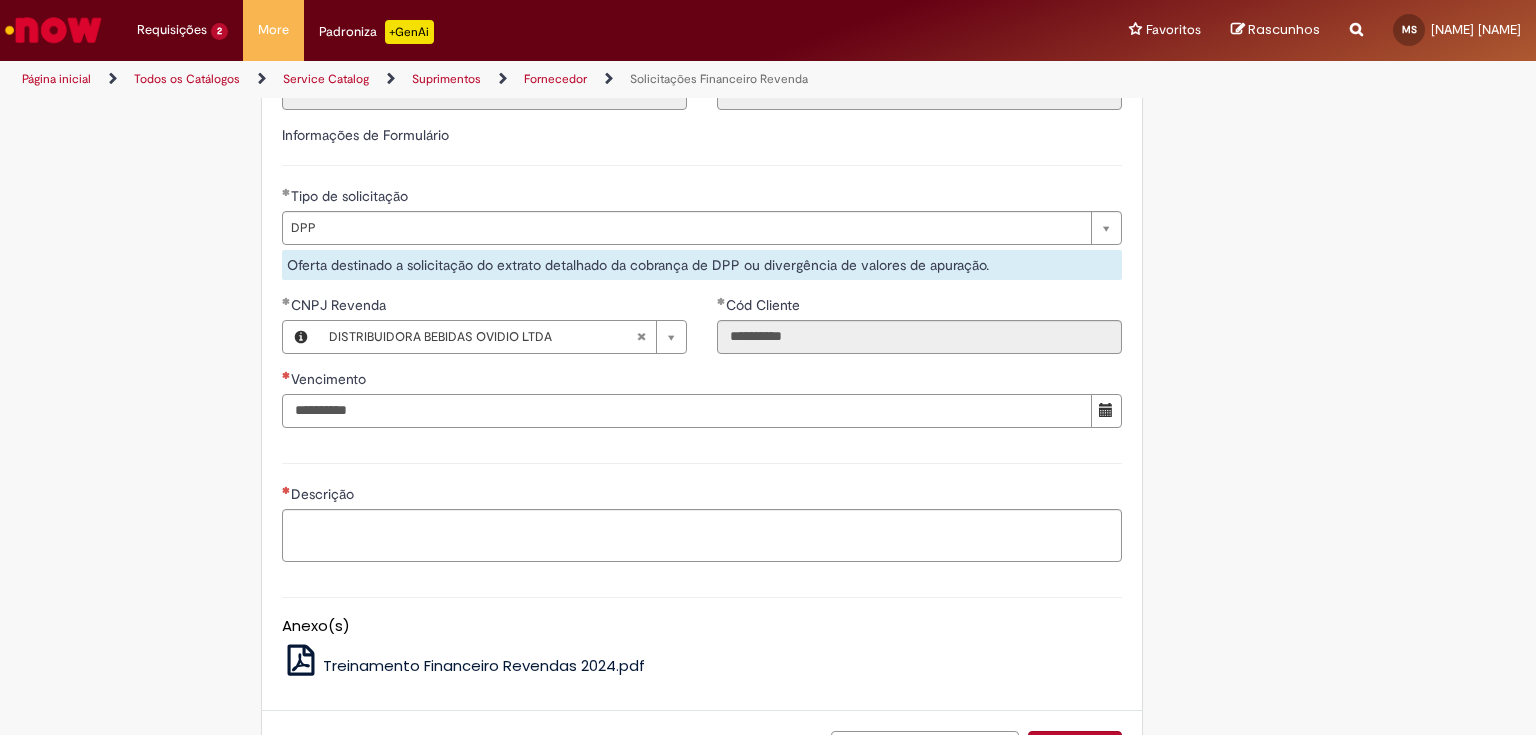 click on "Vencimento" at bounding box center [687, 411] 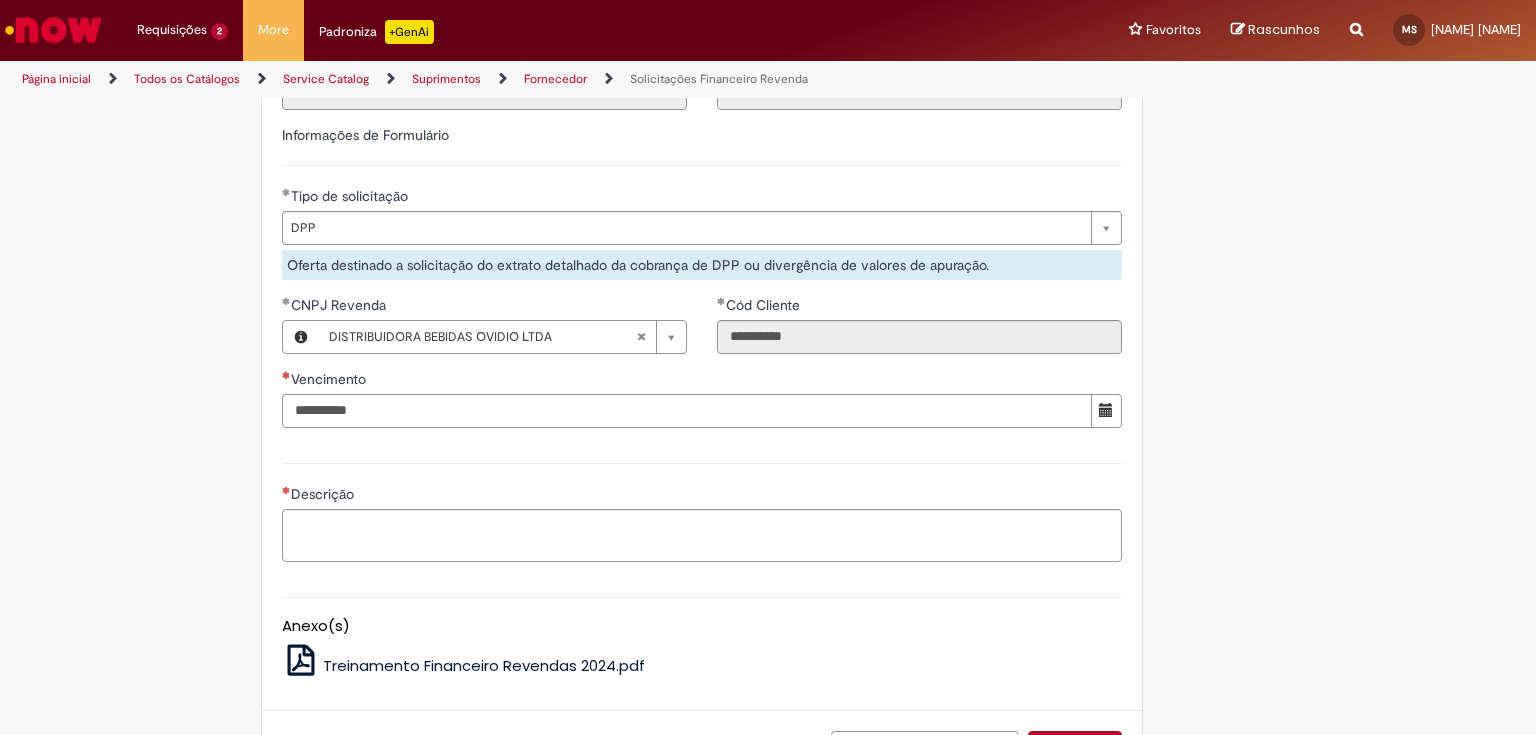 click on "Vencimento" at bounding box center [687, 411] 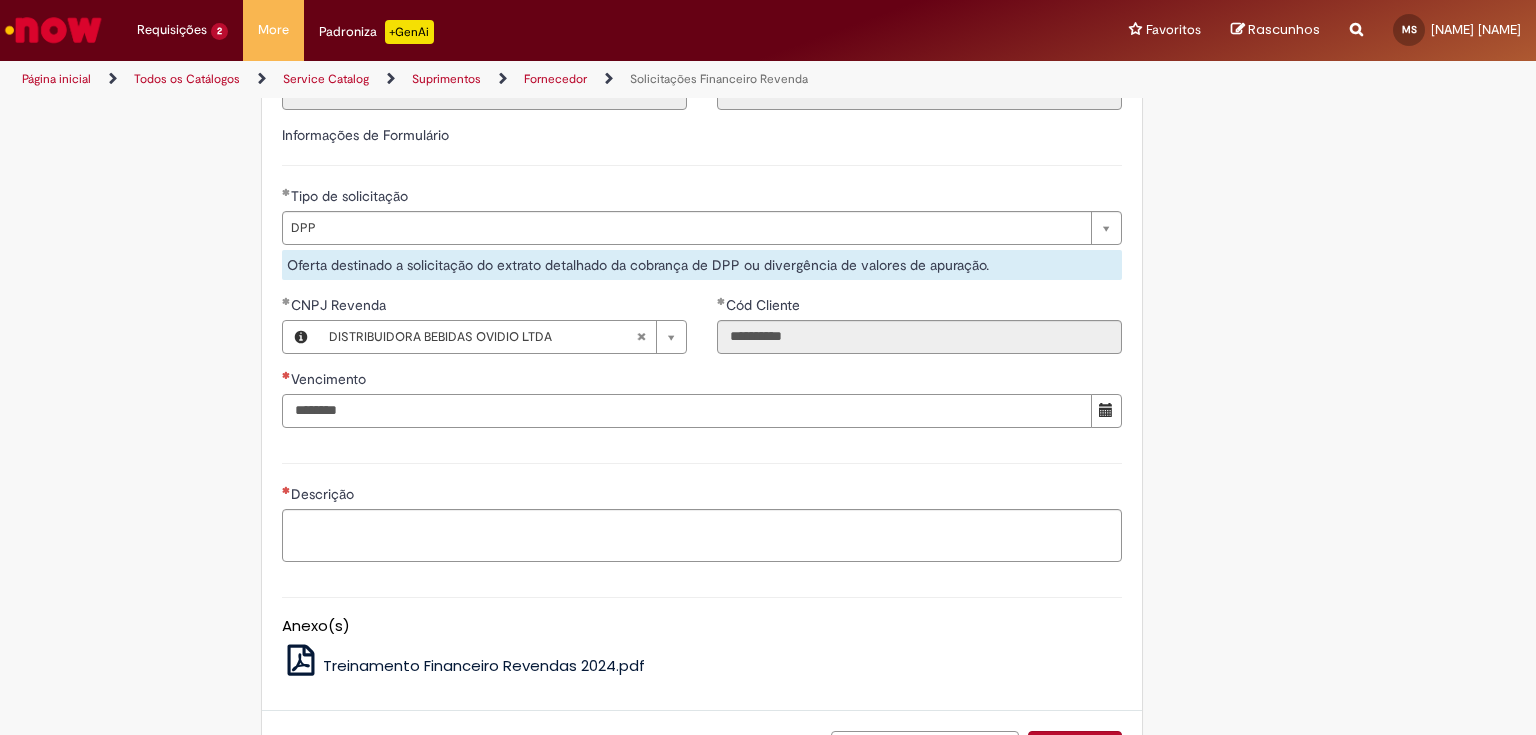 type on "********" 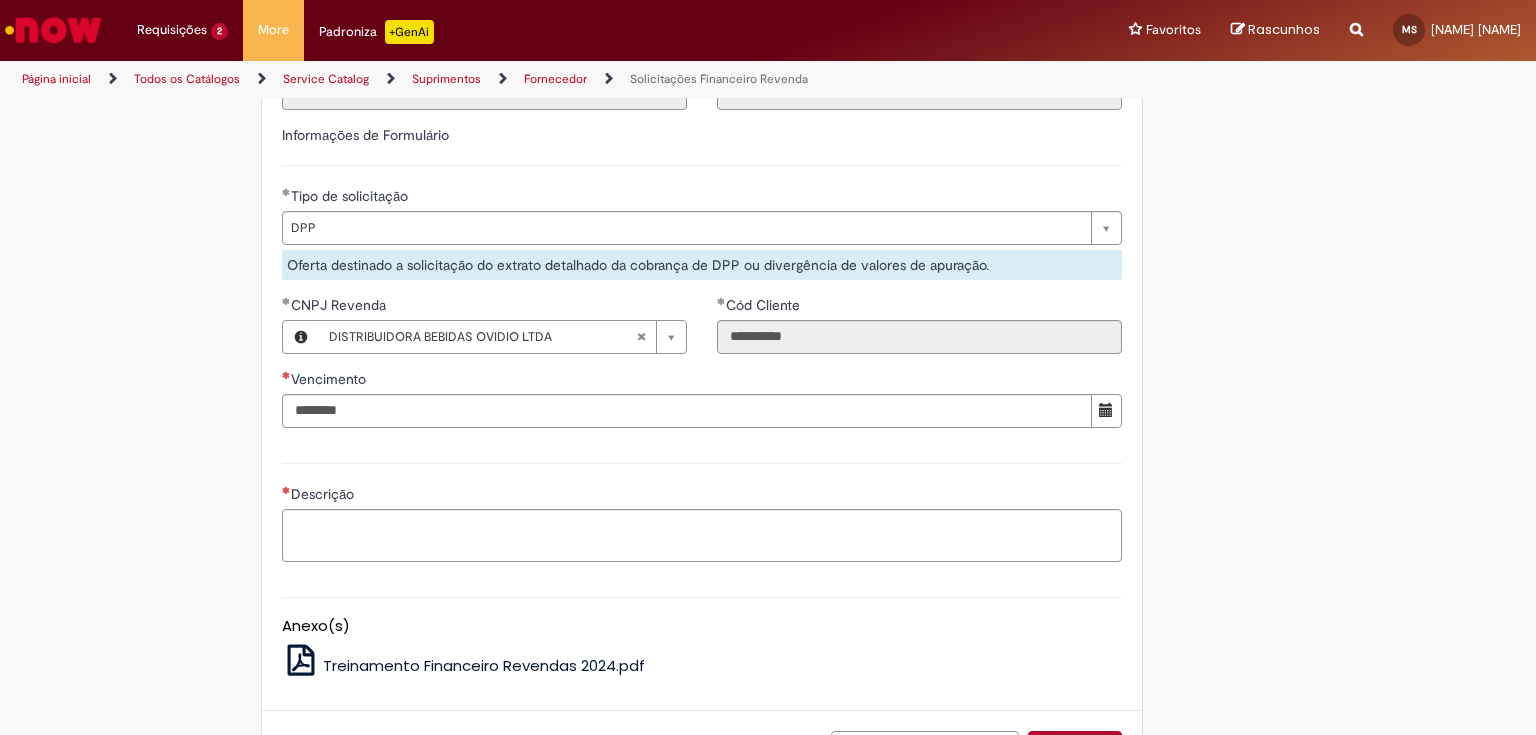 type 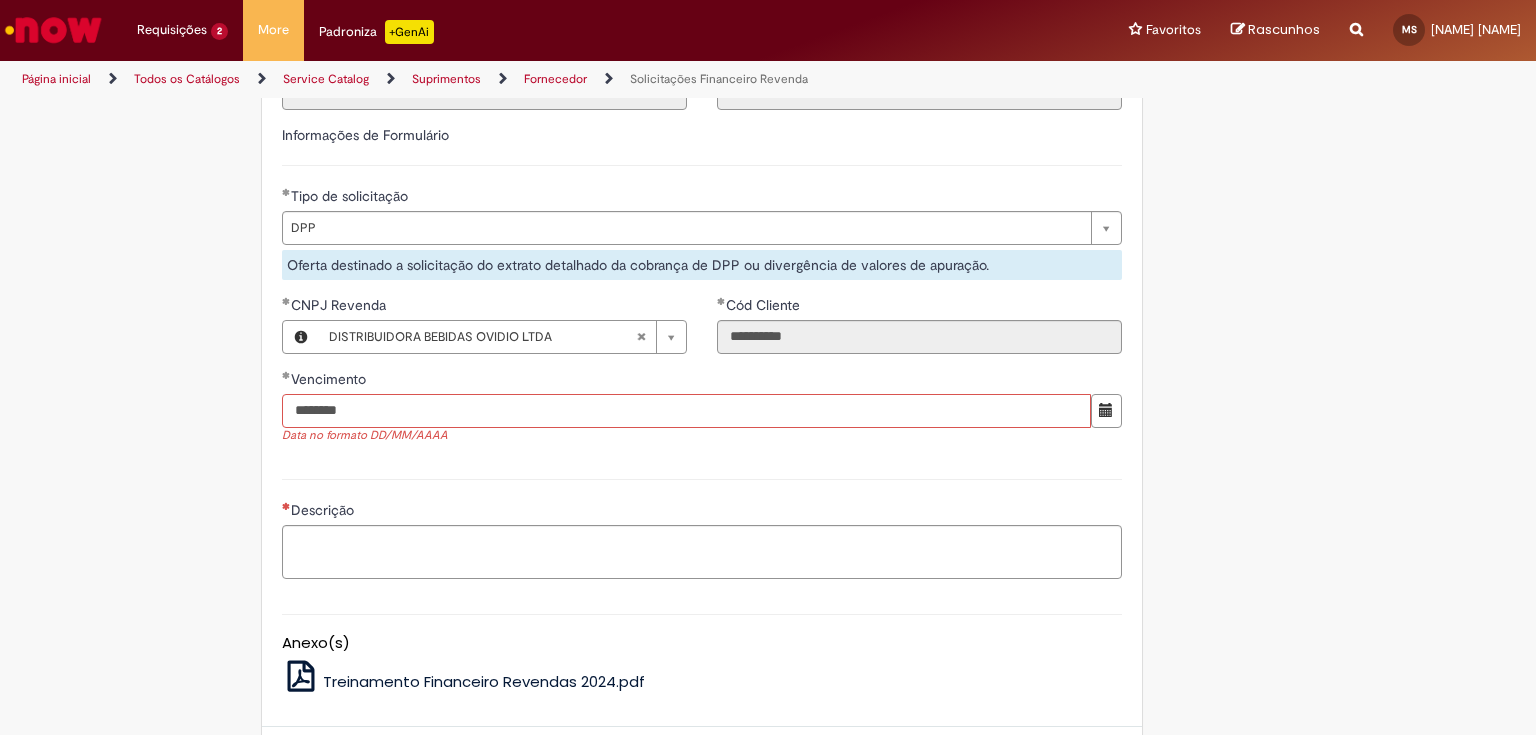 drag, startPoint x: 360, startPoint y: 408, endPoint x: 46, endPoint y: 398, distance: 314.1592 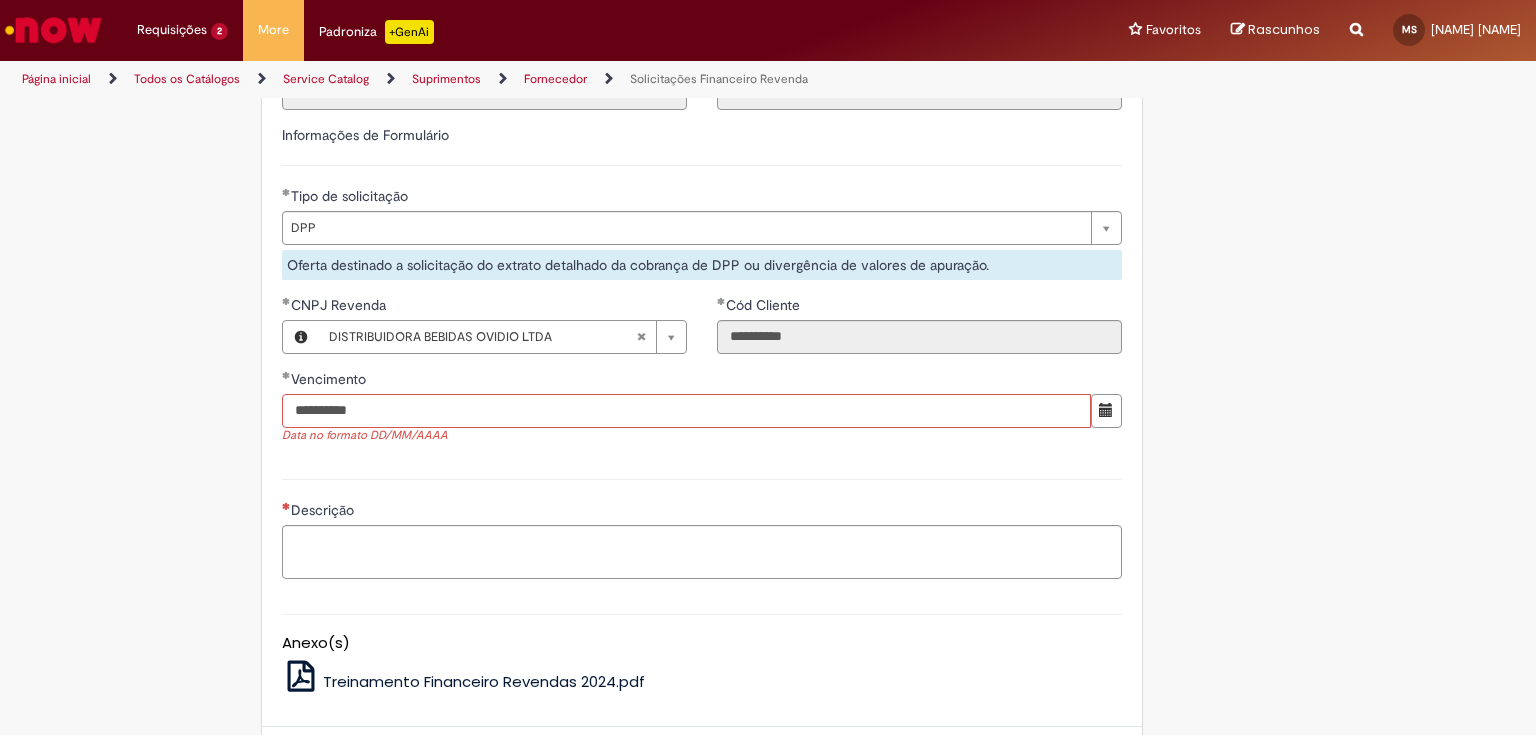 type on "**********" 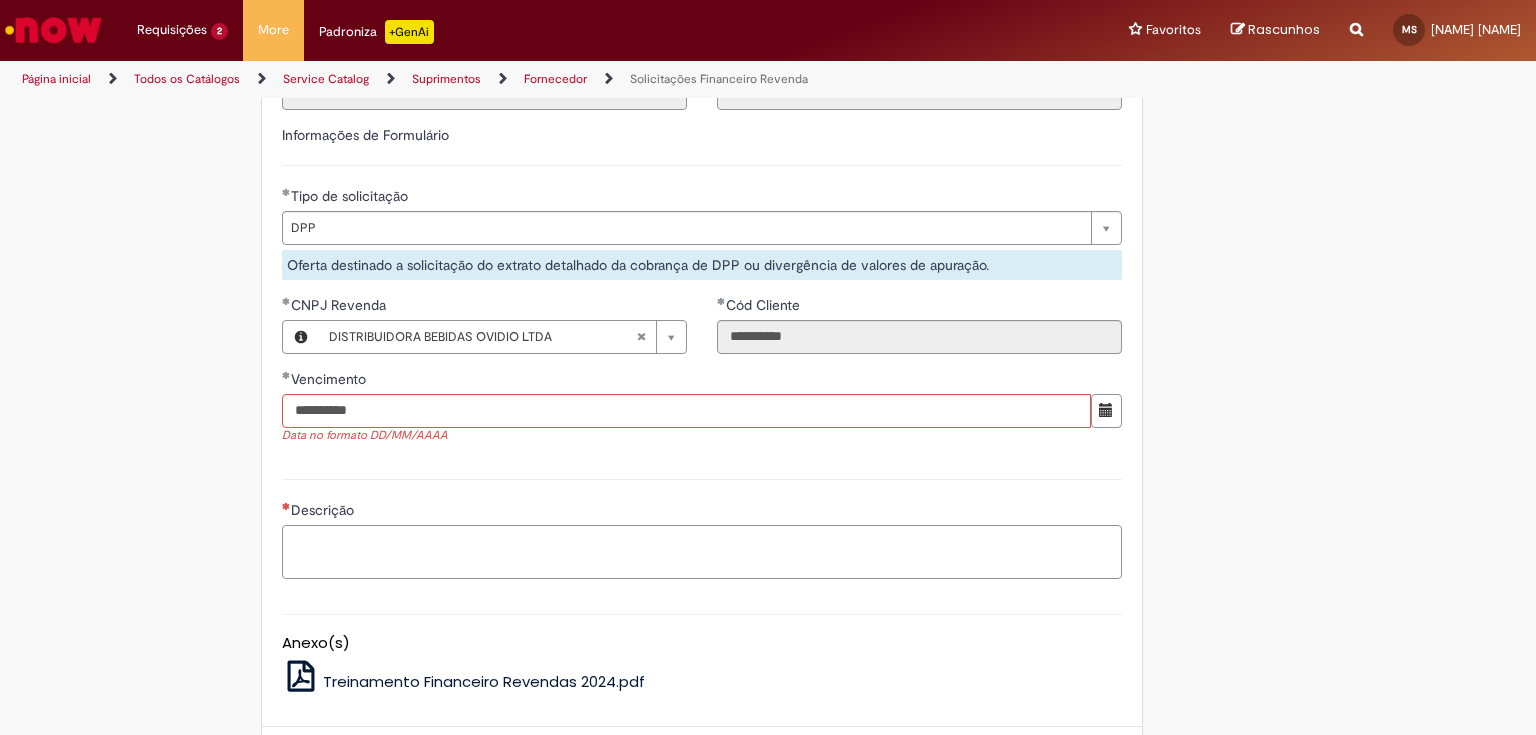 click on "Descrição" at bounding box center (702, 552) 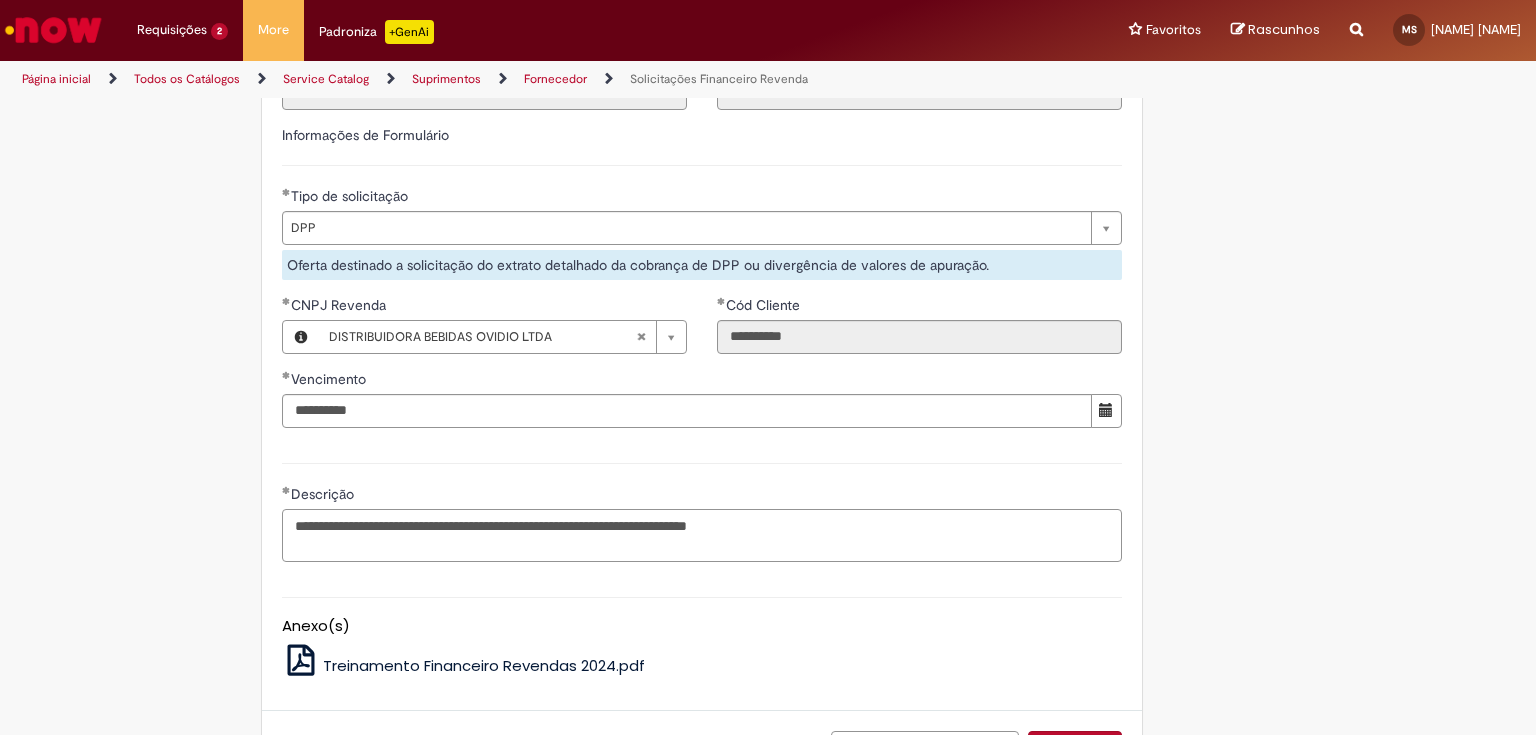 scroll, scrollTop: 717, scrollLeft: 0, axis: vertical 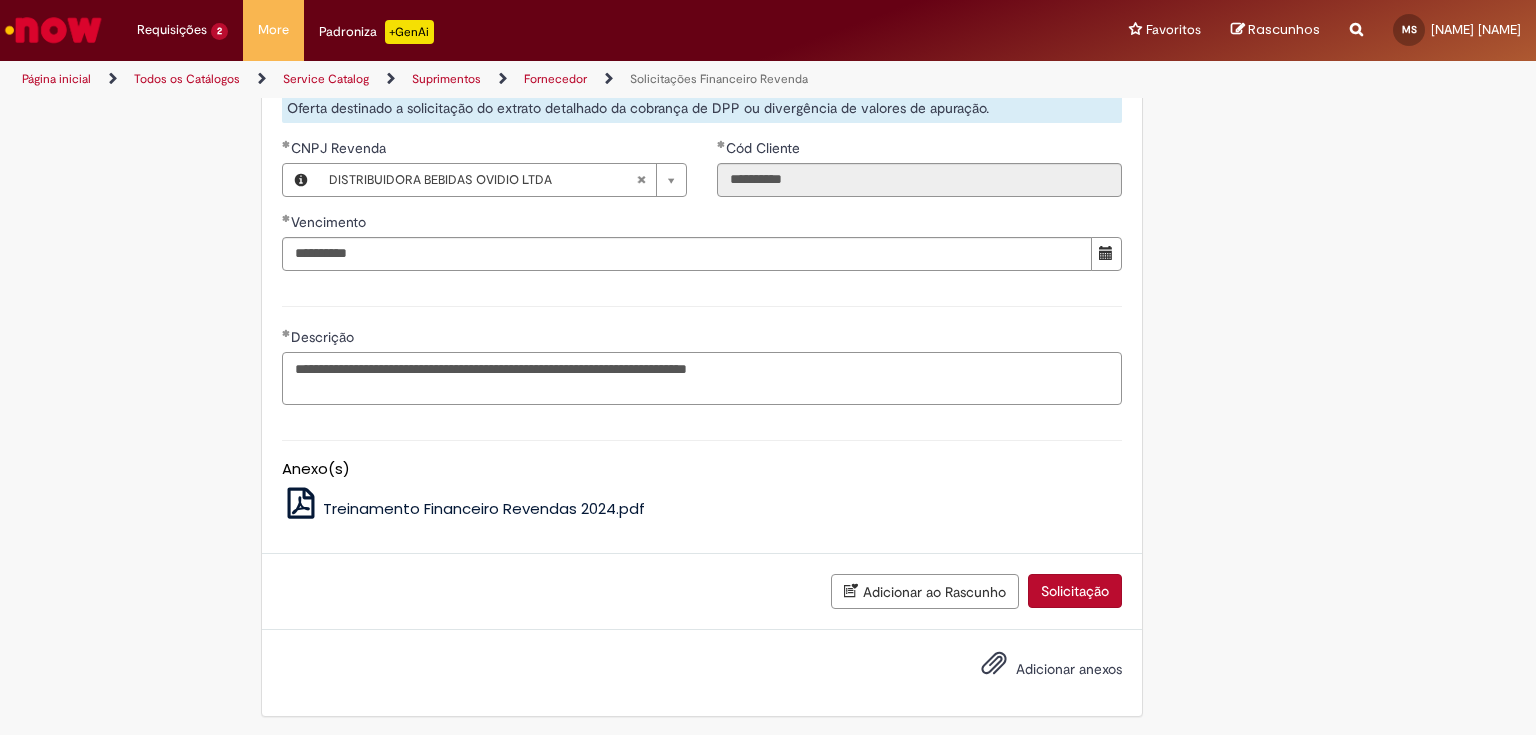 type on "**********" 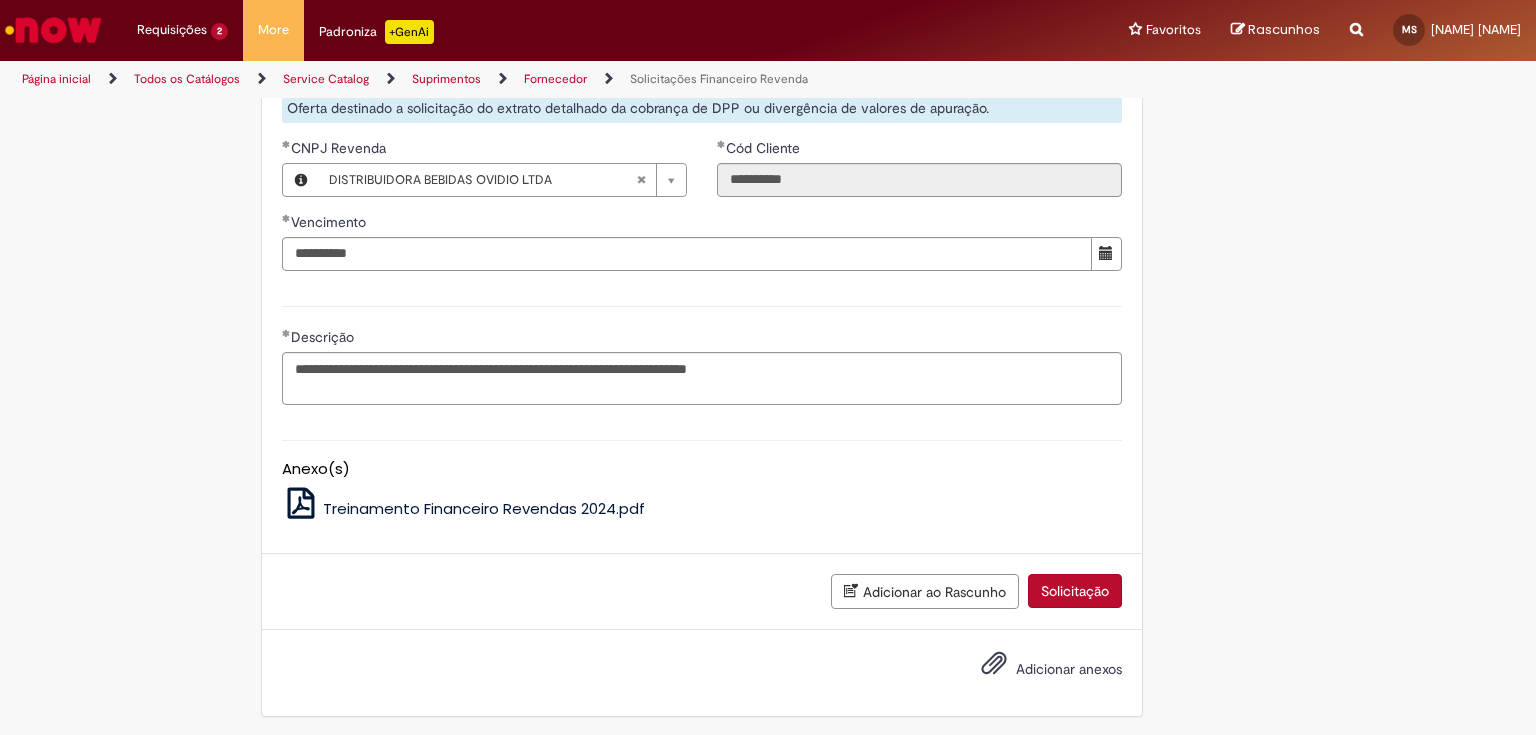 click on "Adicionar anexos" at bounding box center (1037, 670) 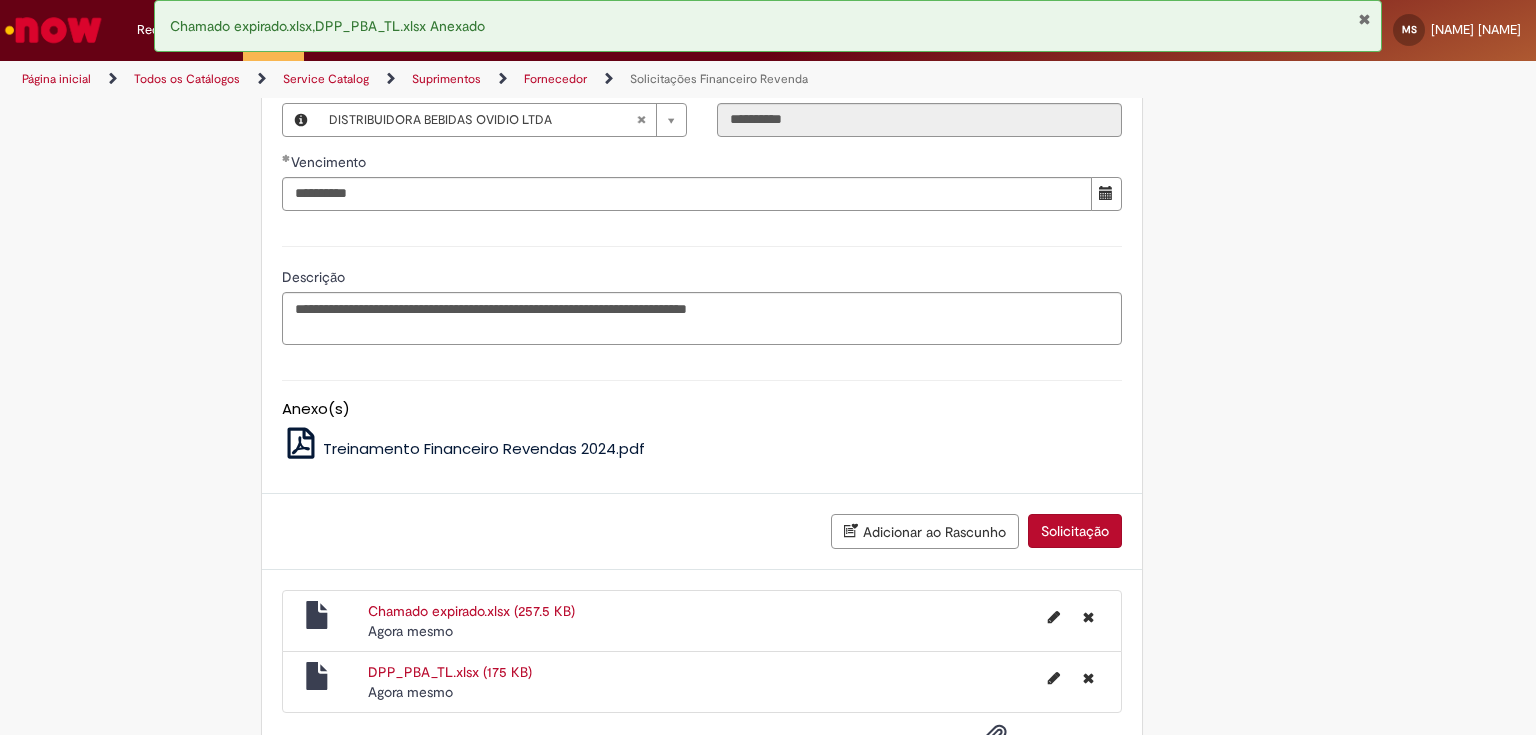 scroll, scrollTop: 849, scrollLeft: 0, axis: vertical 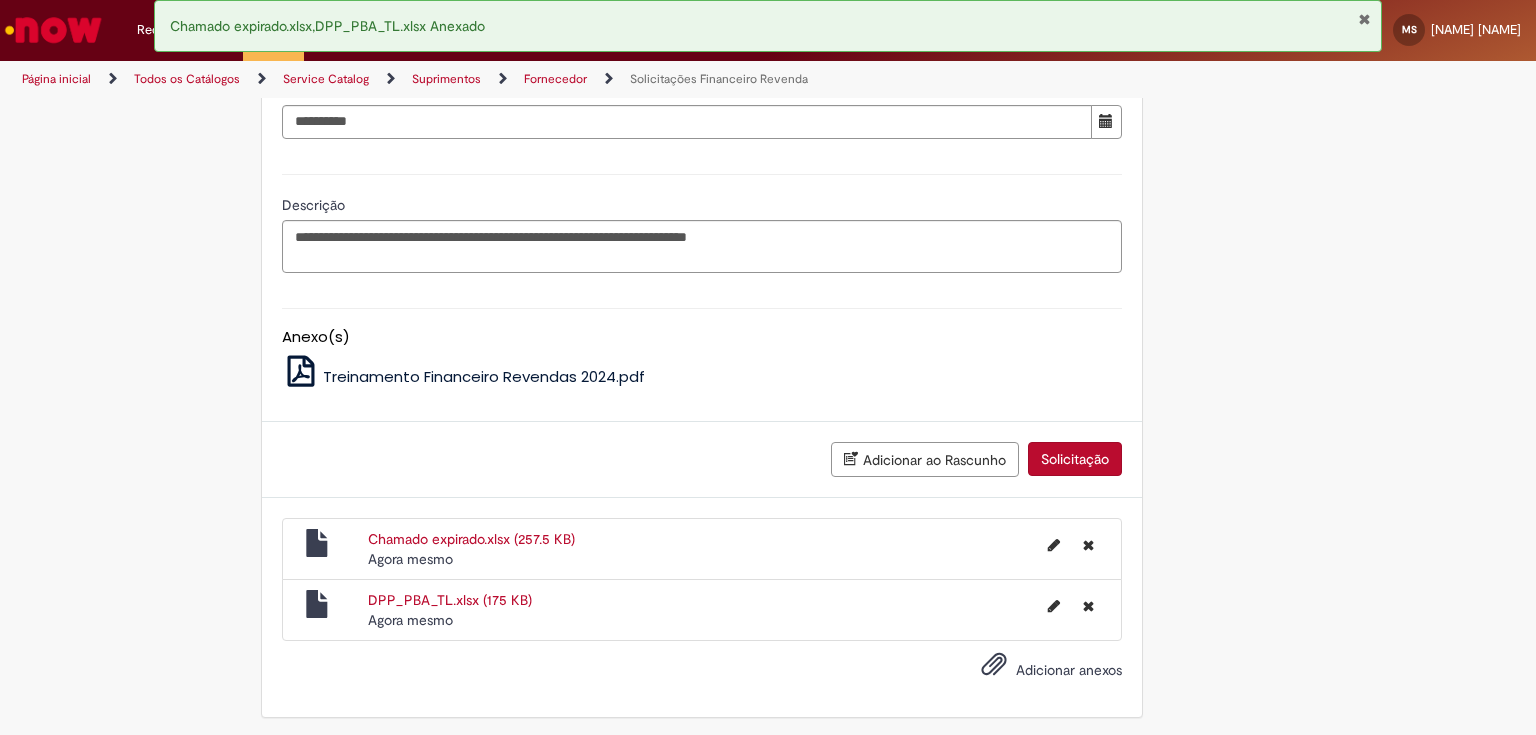 click on "Solicitação" at bounding box center [1075, 459] 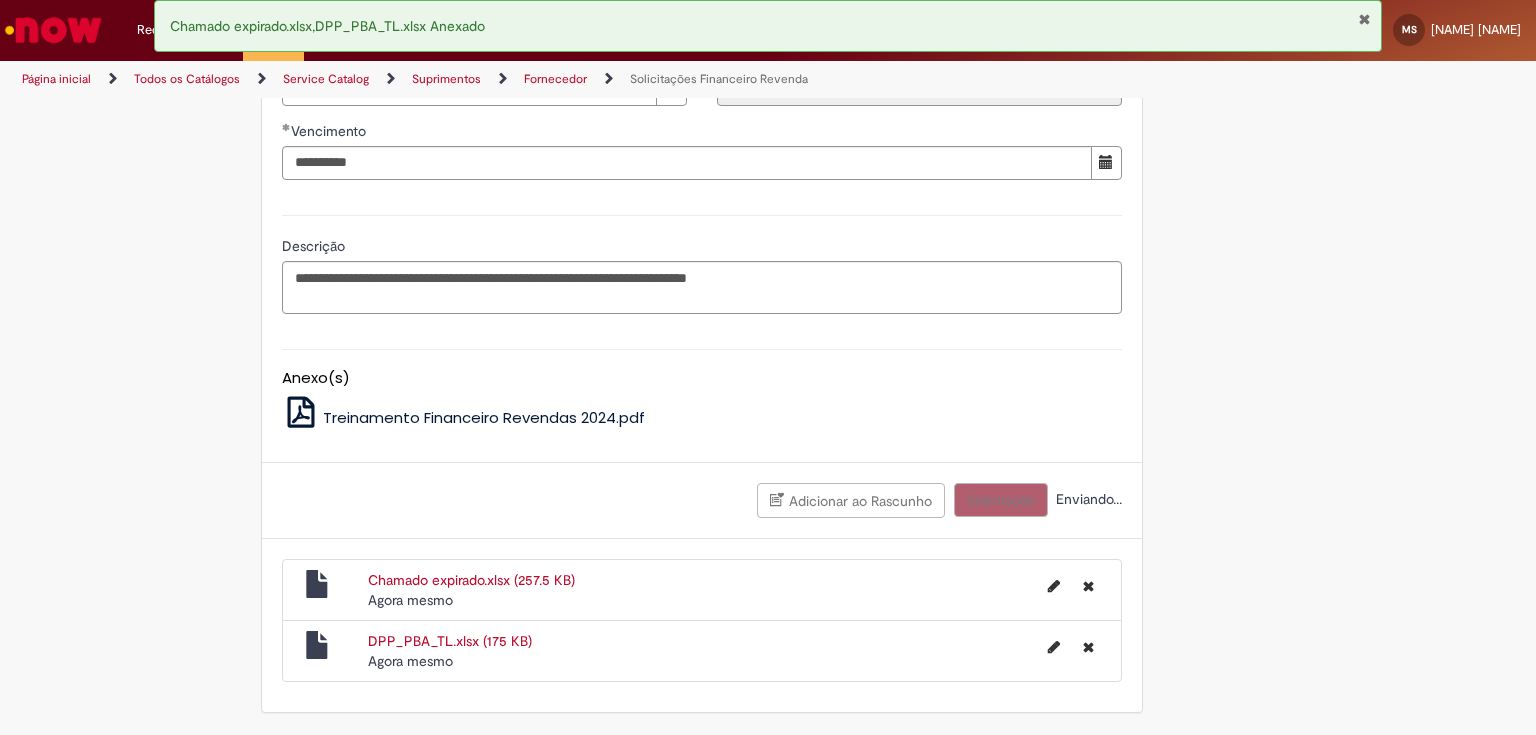 scroll, scrollTop: 804, scrollLeft: 0, axis: vertical 